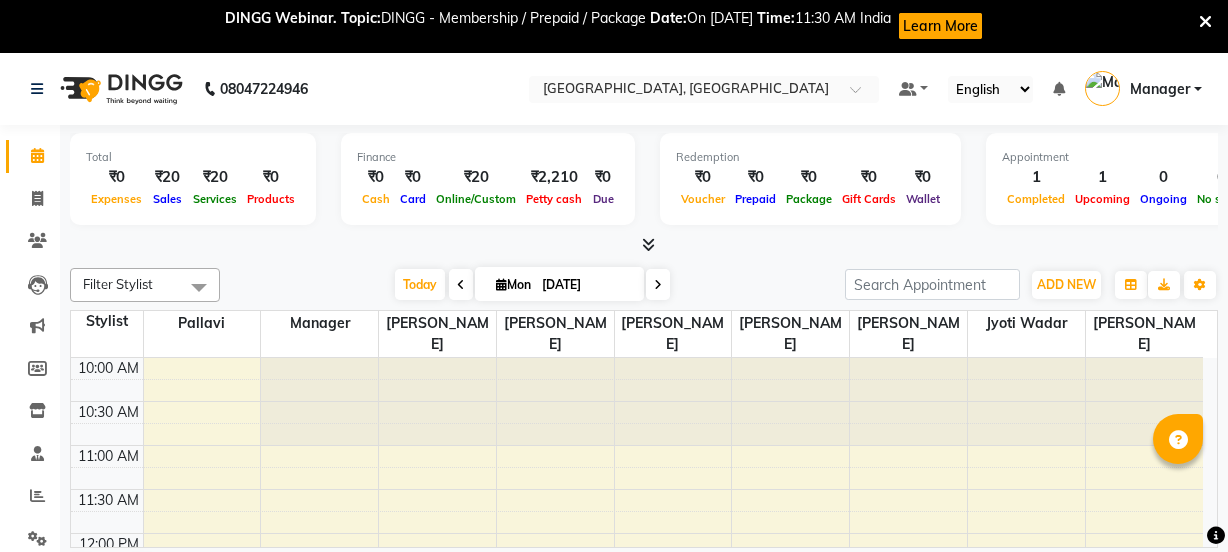 scroll, scrollTop: 0, scrollLeft: 0, axis: both 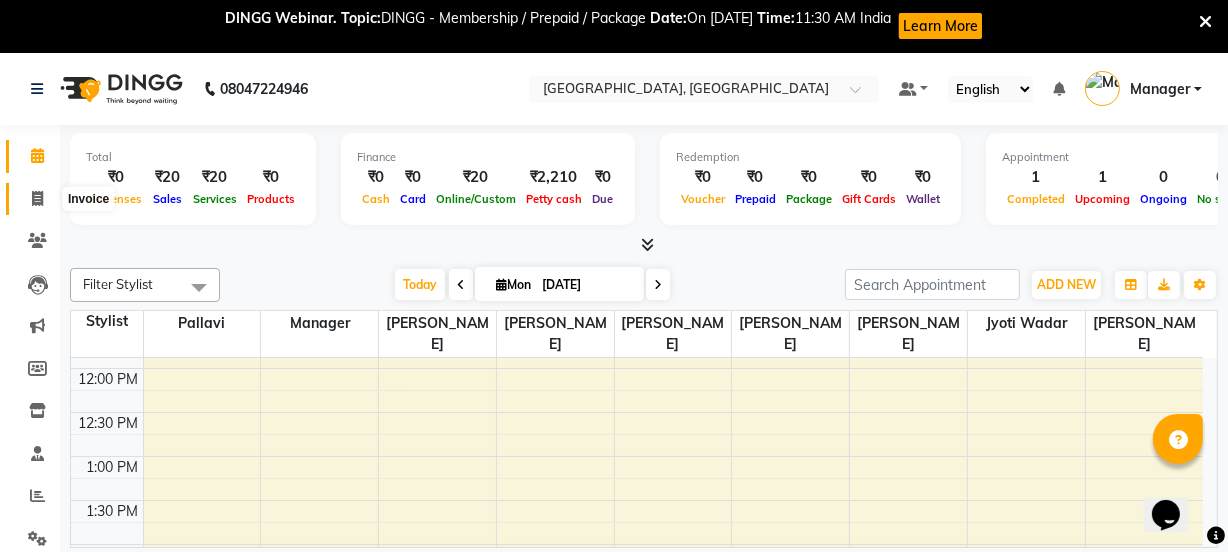 click 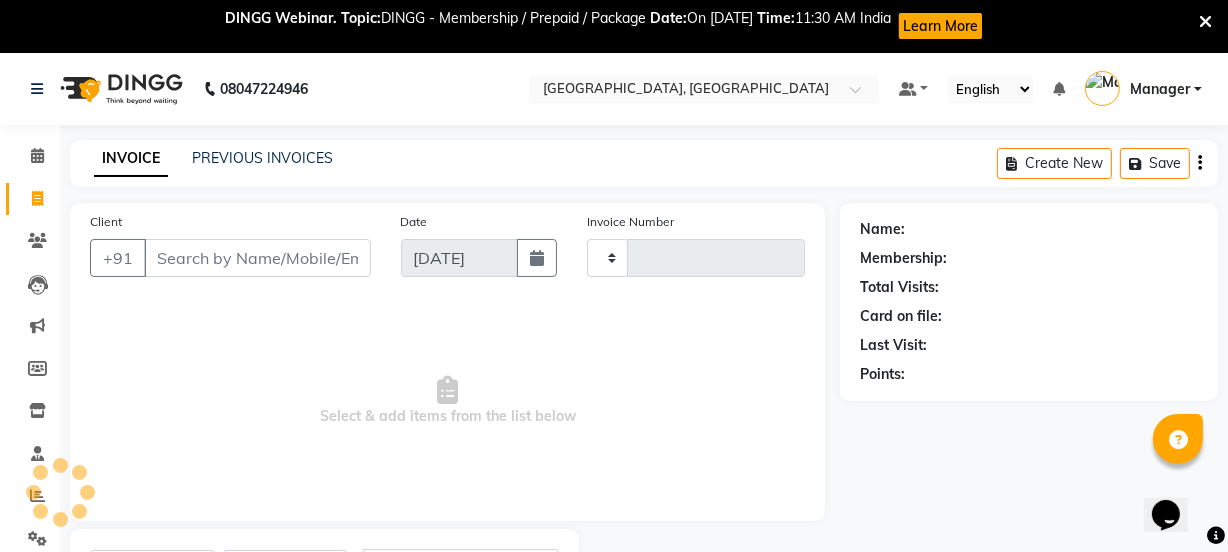 click on "Client" at bounding box center (257, 258) 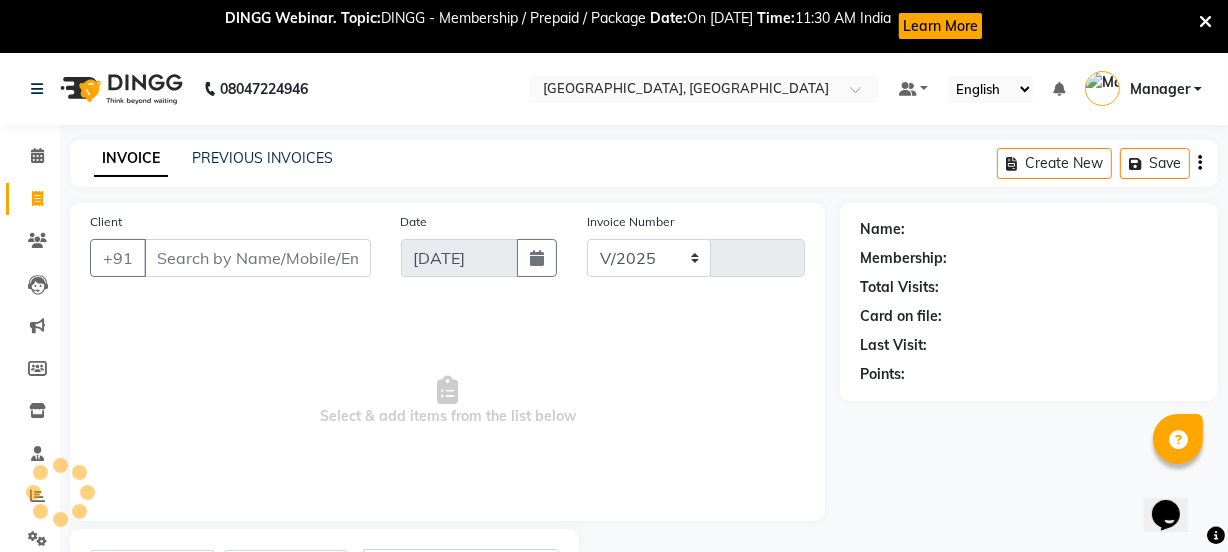 select on "7742" 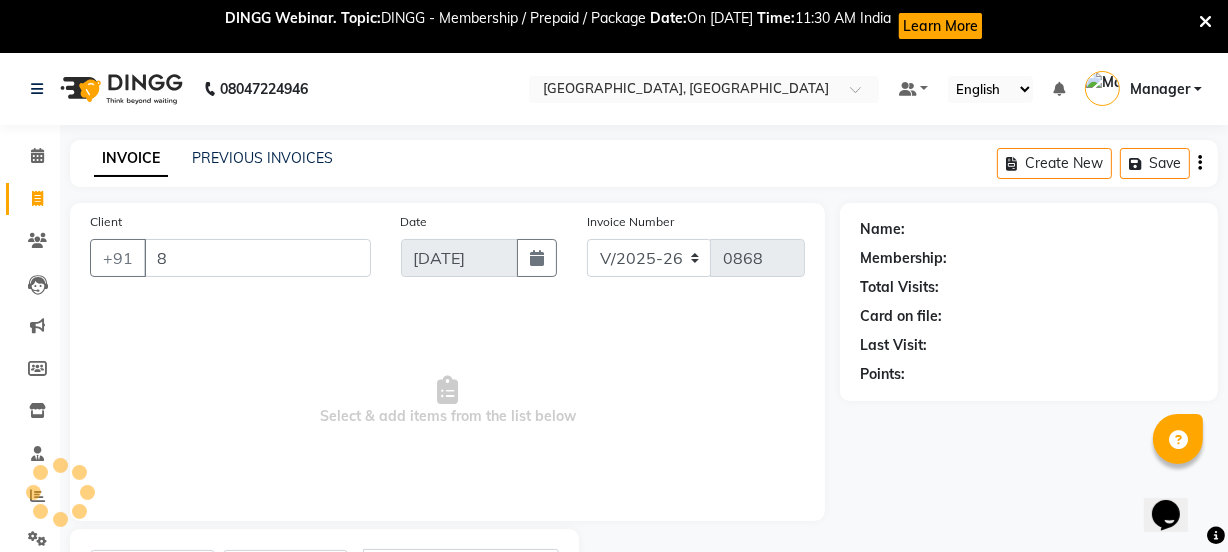 type on "84" 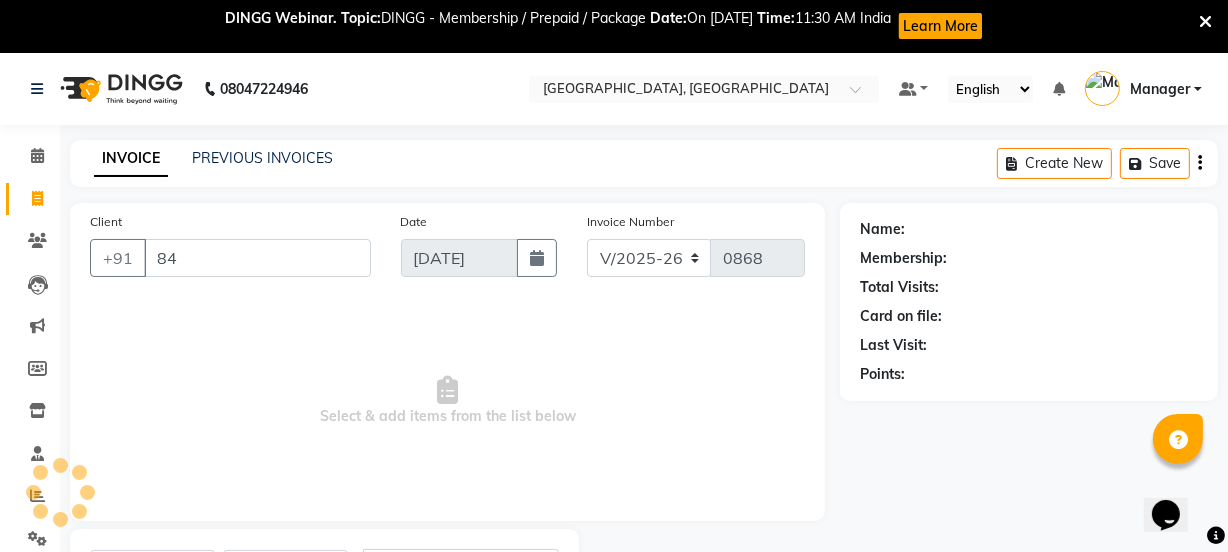 select on "membership" 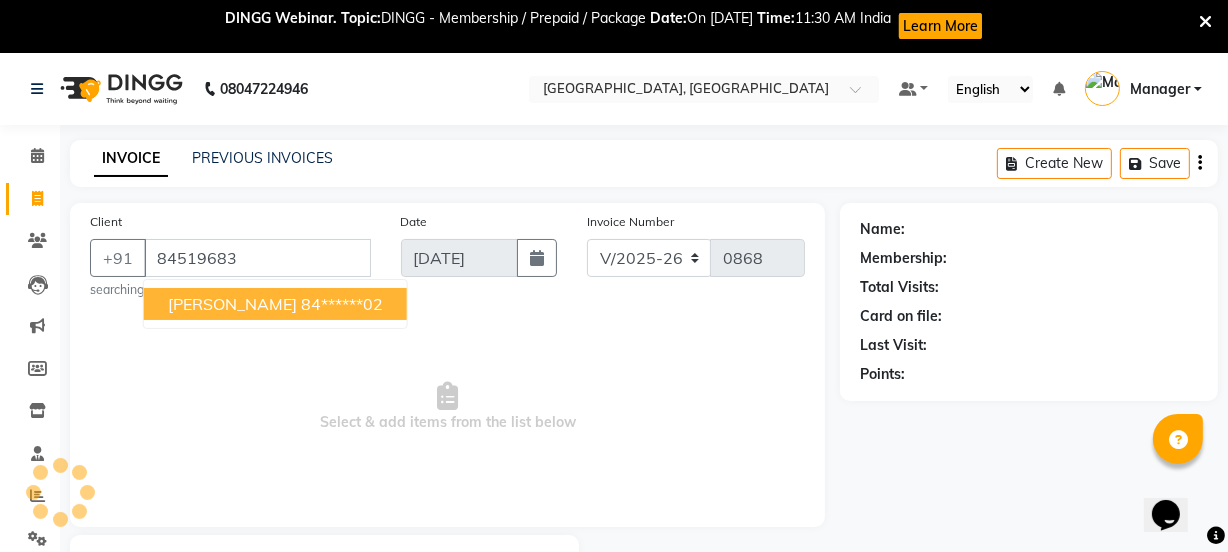 click on "84******02" at bounding box center [342, 304] 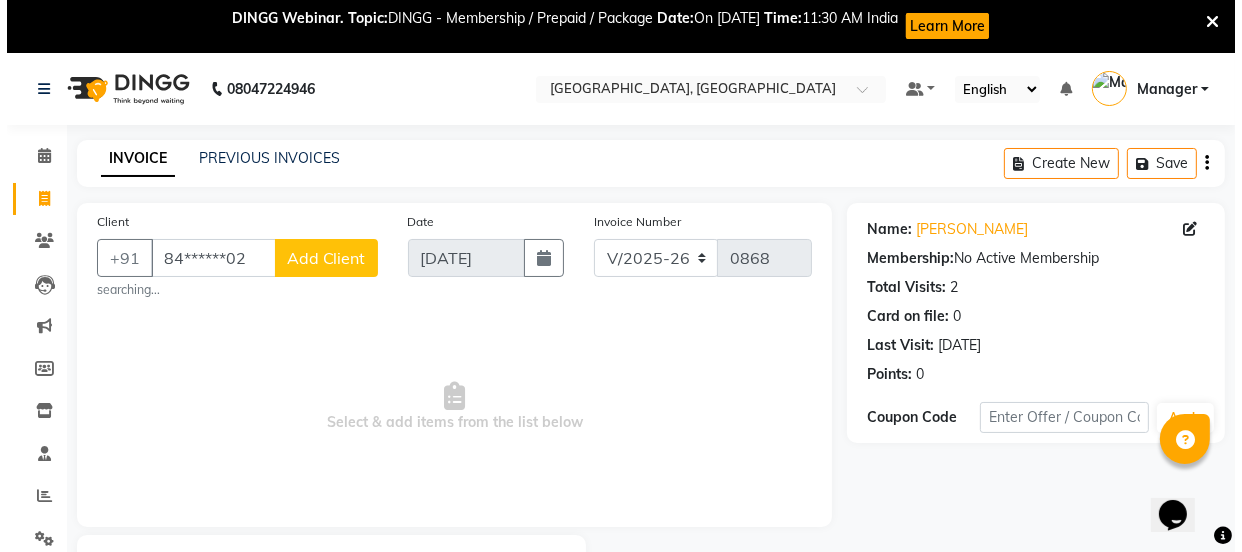 scroll, scrollTop: 91, scrollLeft: 0, axis: vertical 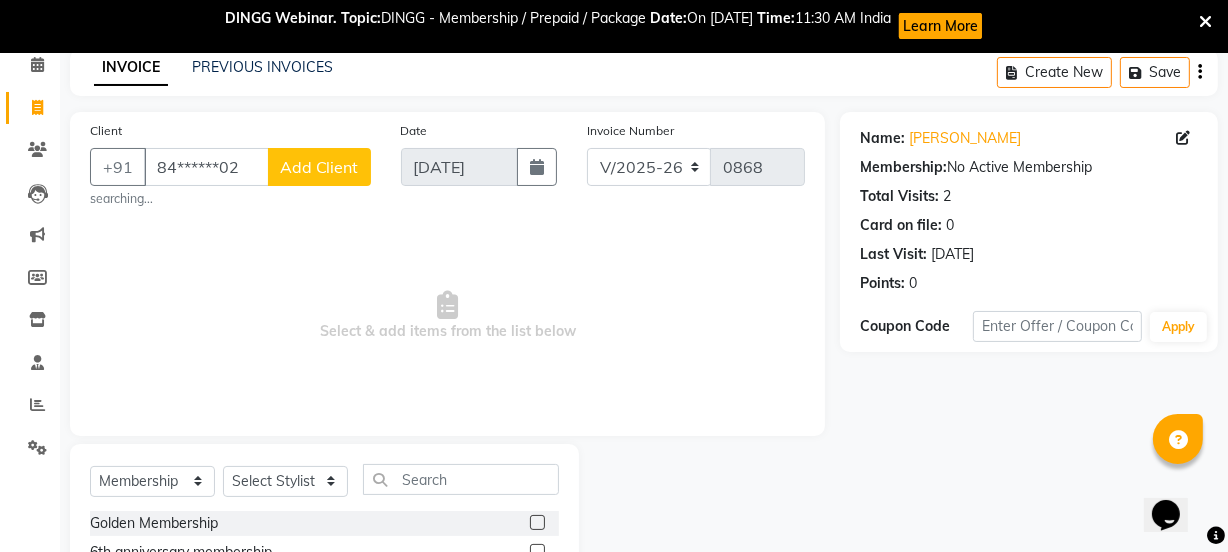 click on "Select & add items from the list below" at bounding box center (447, 316) 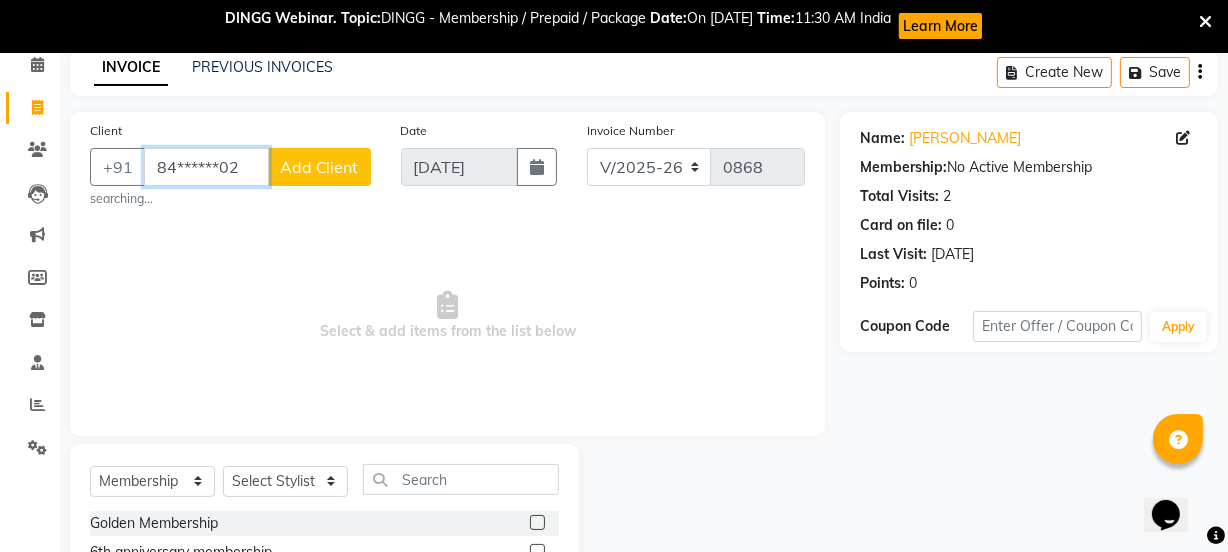 click on "84******02" at bounding box center [206, 167] 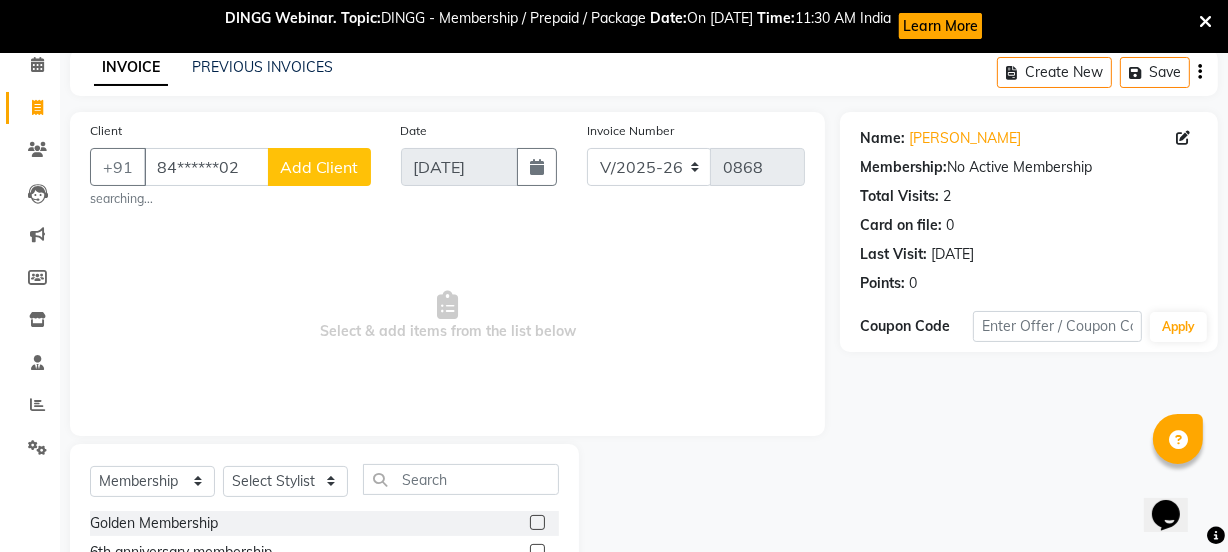 click on "Select & add items from the list below" at bounding box center (447, 316) 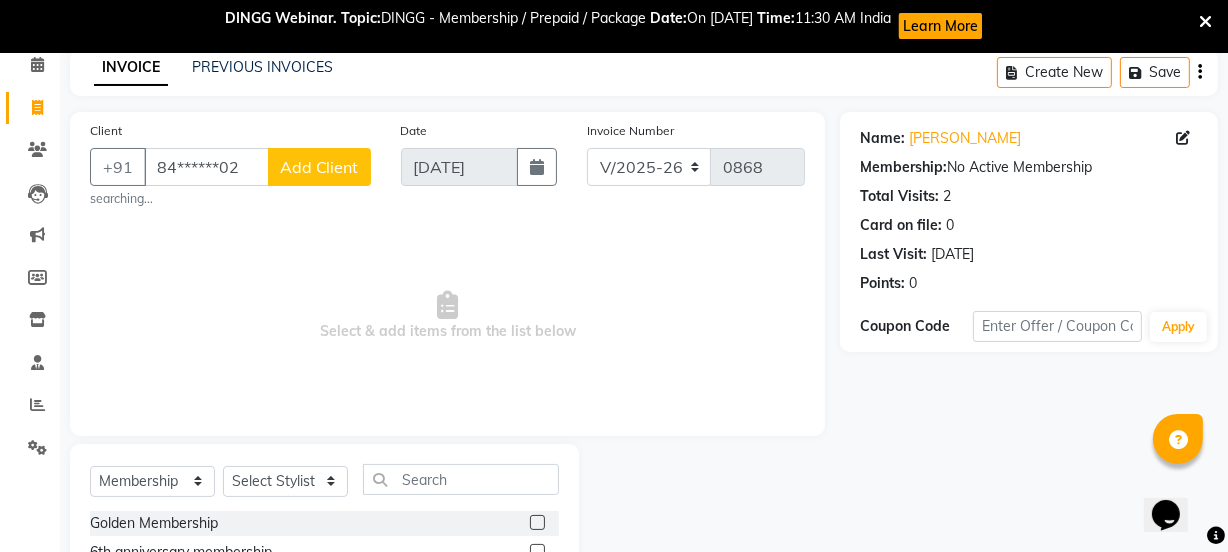 click on "Select & add items from the list below" at bounding box center [447, 316] 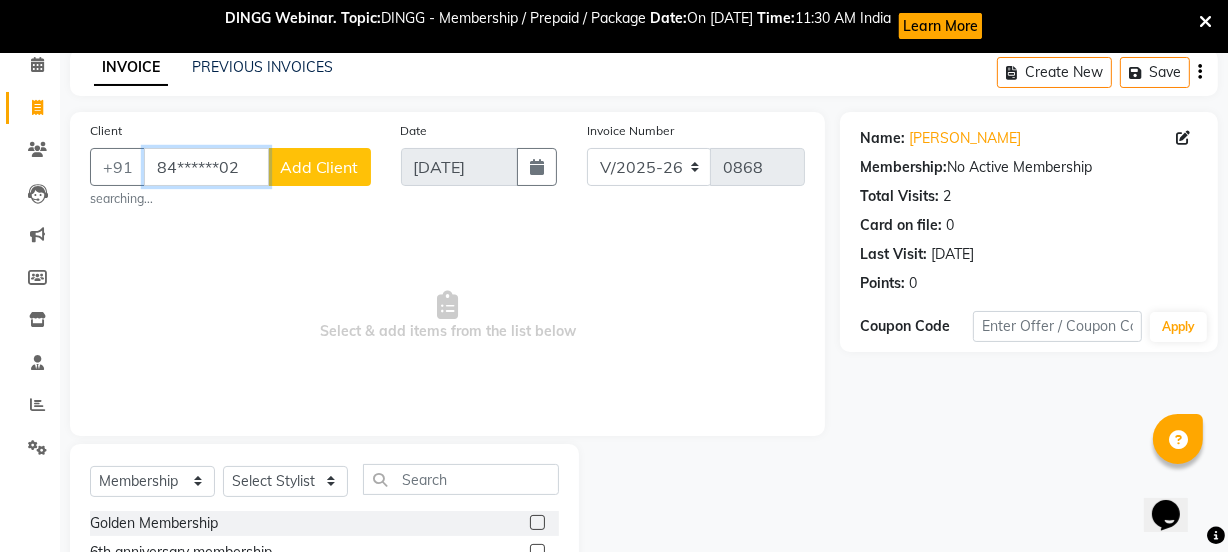 click on "84******02" at bounding box center [206, 167] 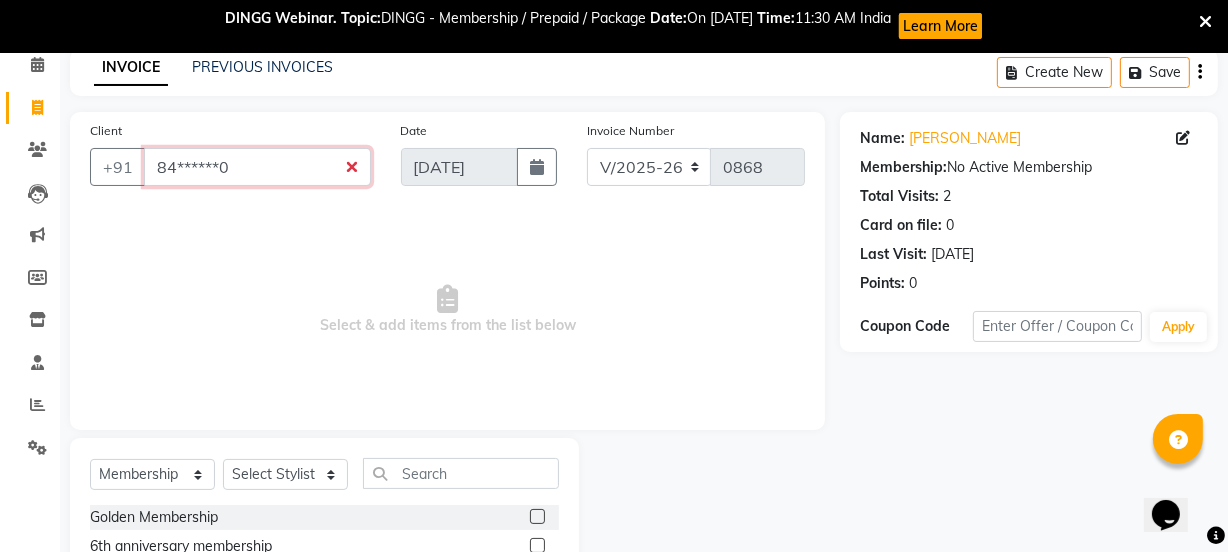 type on "84******02" 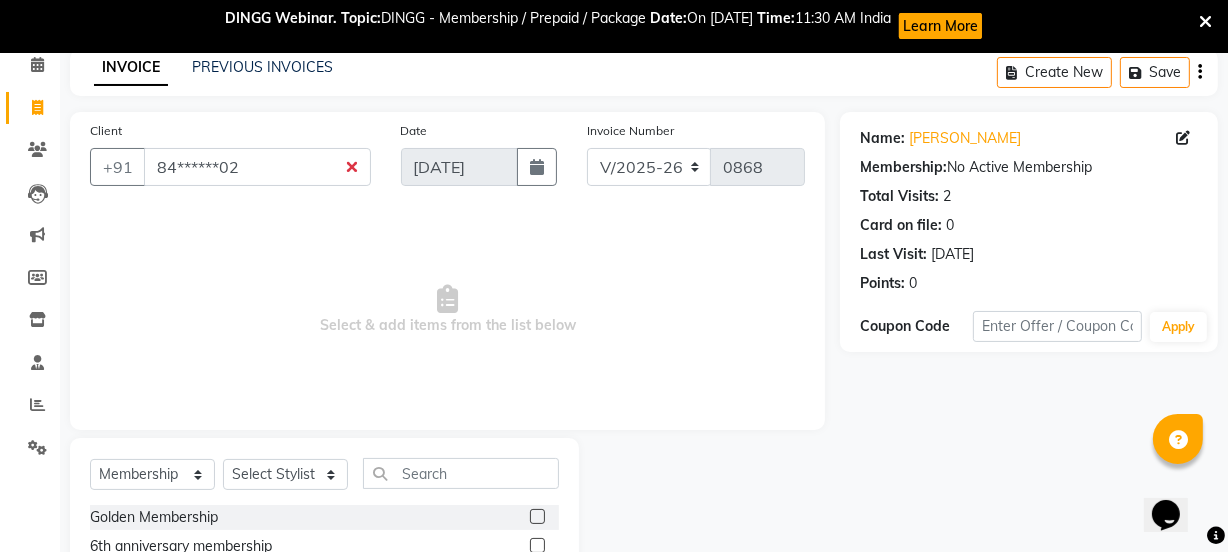 click on "Client +91 84******02 Date 14-07-2025 Invoice Number V/2025 V/2025-26 0868  Select & add items from the list below" 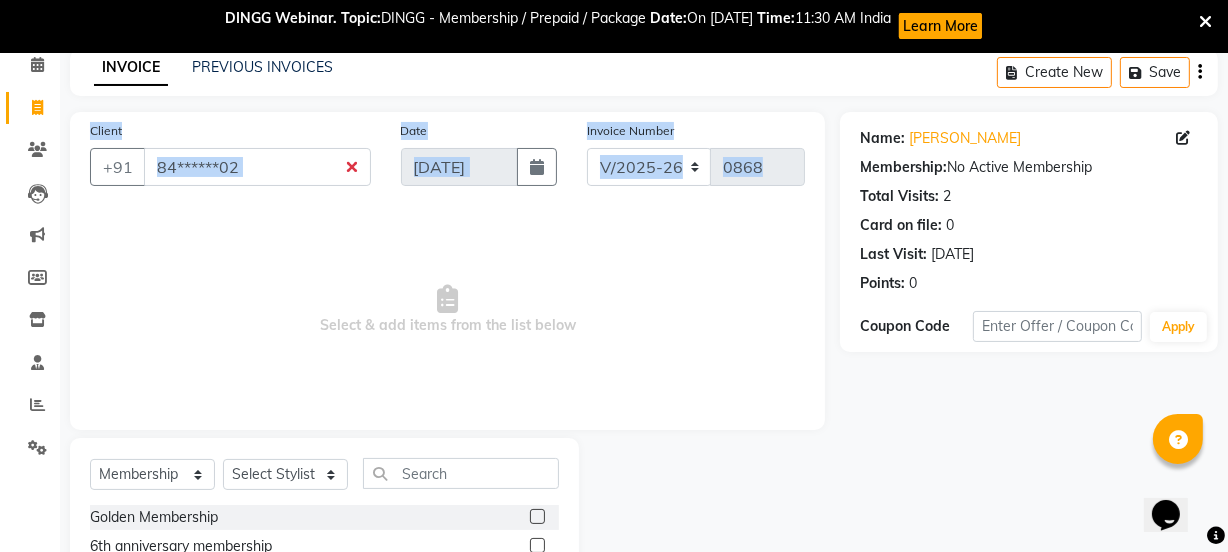 click on "Client +91 84******02 Date 14-07-2025 Invoice Number V/2025 V/2025-26 0868  Select & add items from the list below" 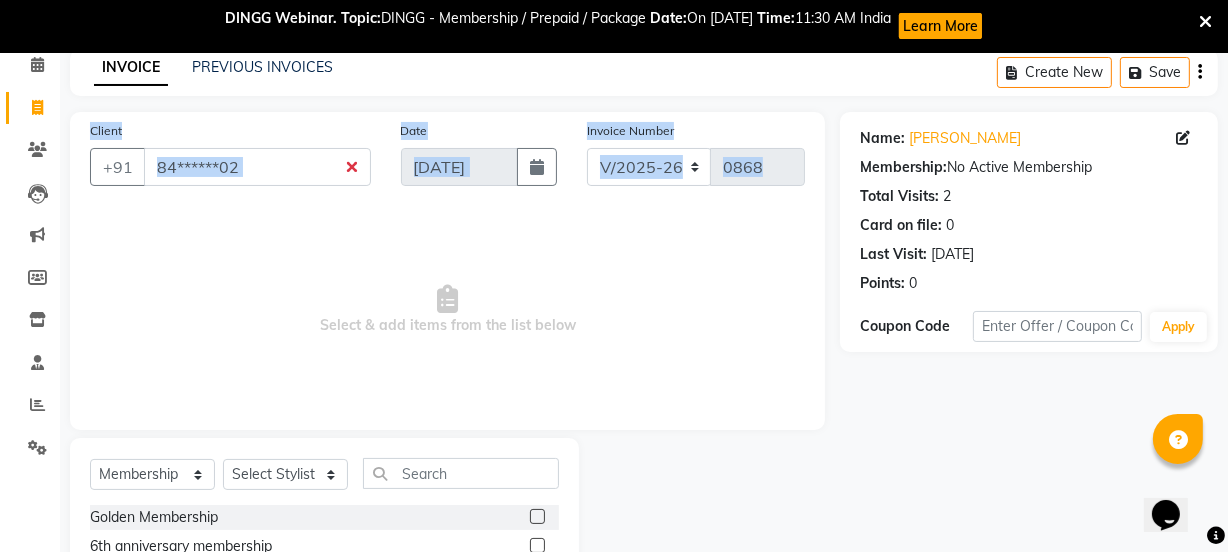 click on "Client +91 84******02 Date 14-07-2025 Invoice Number V/2025 V/2025-26 0868  Select & add items from the list below" 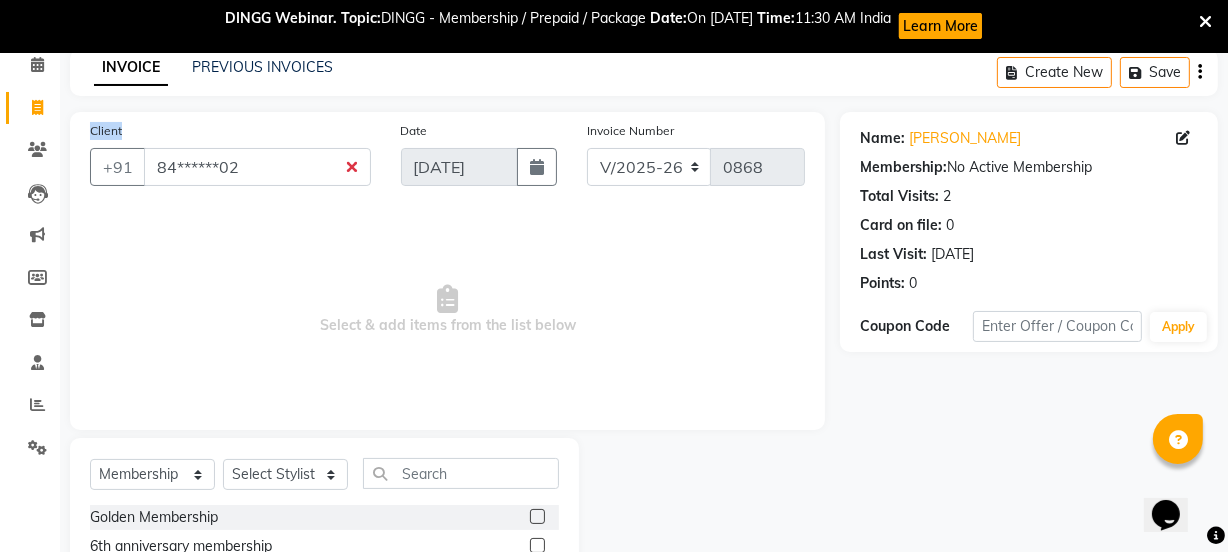 click on "Client +91 84******02 Date 14-07-2025 Invoice Number V/2025 V/2025-26 0868  Select & add items from the list below" 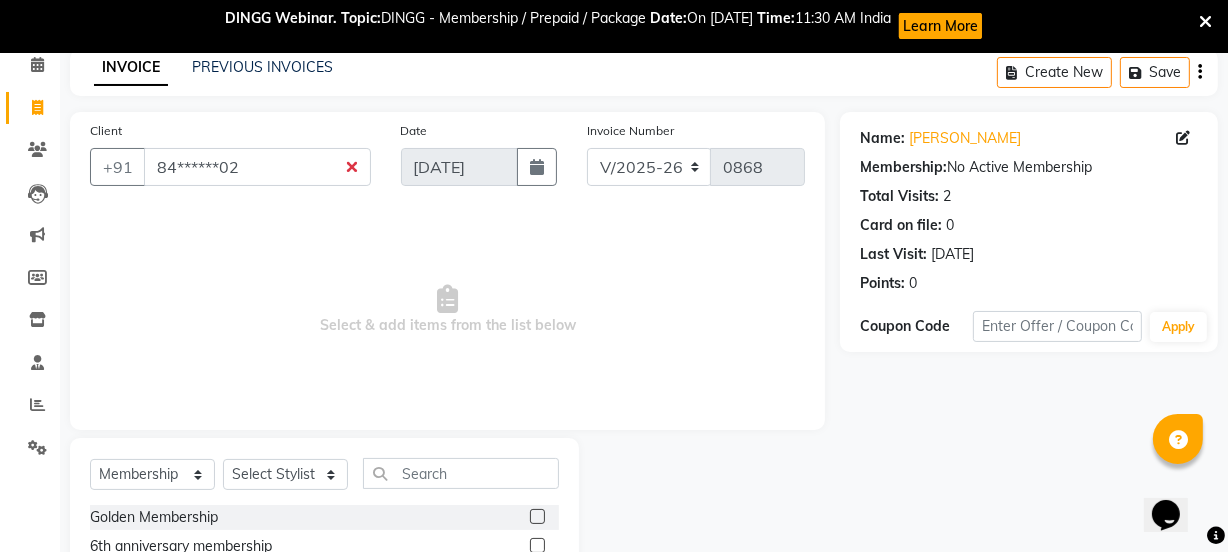 click on "Client +91 84******02 Date 14-07-2025 Invoice Number V/2025 V/2025-26 0868  Select & add items from the list below" 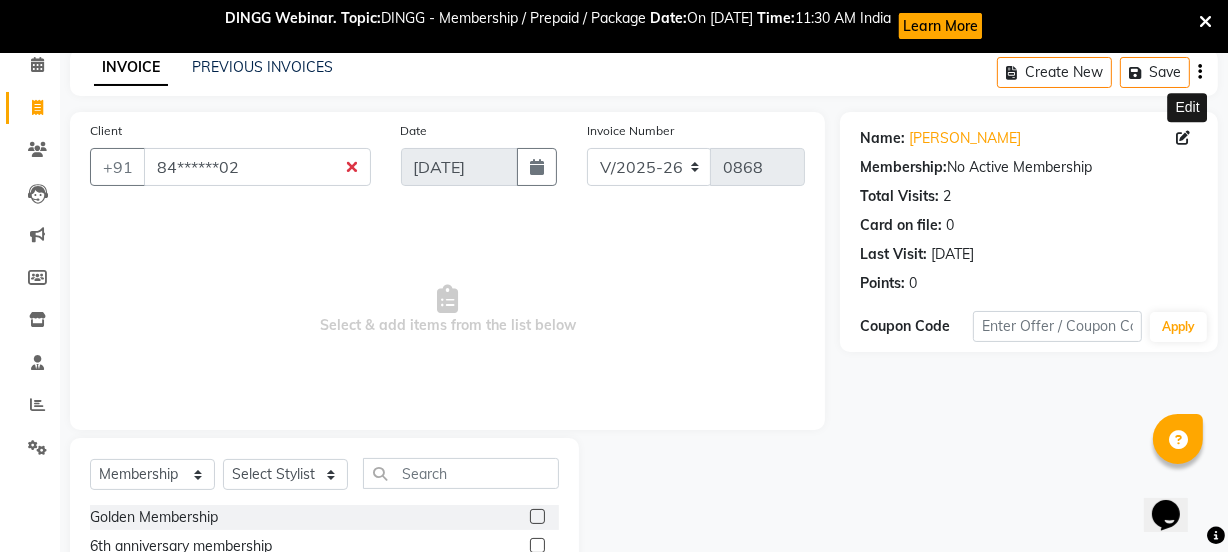click 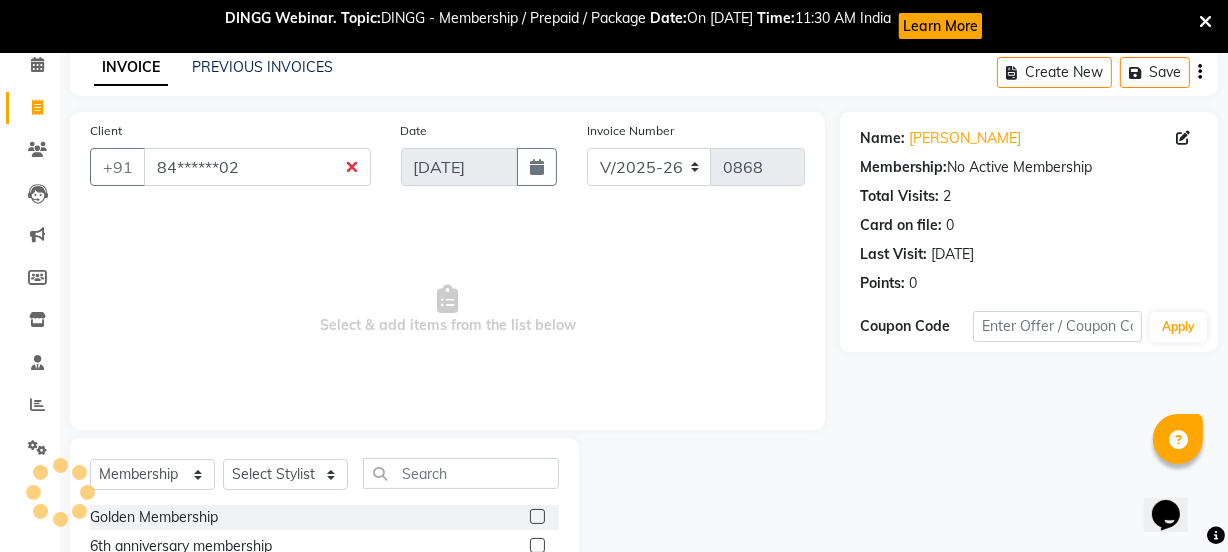 select on "female" 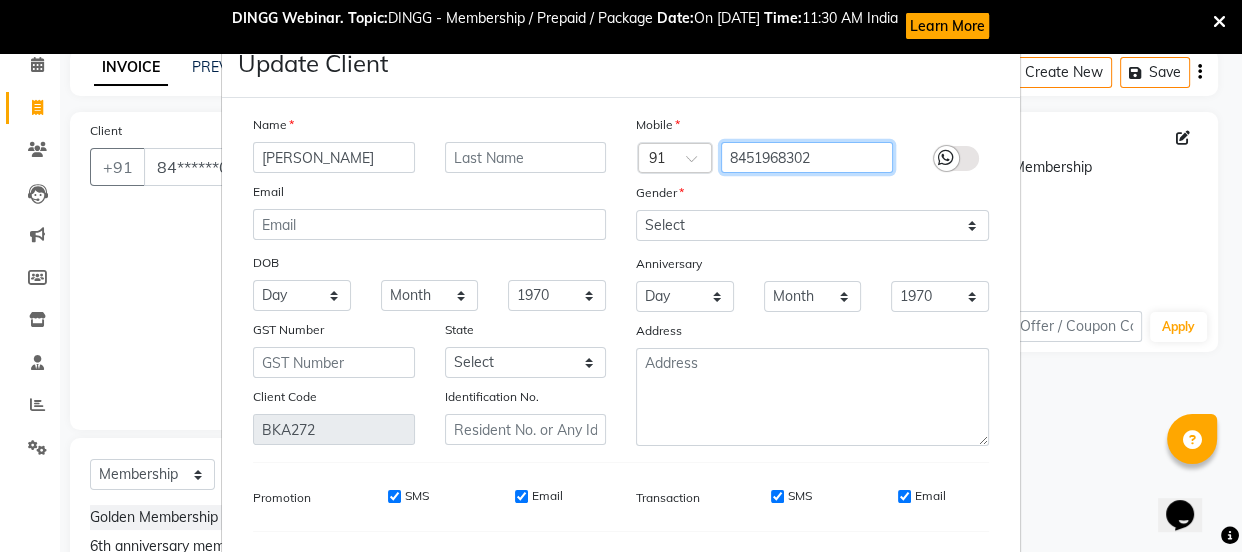 click on "8451968302" at bounding box center [807, 157] 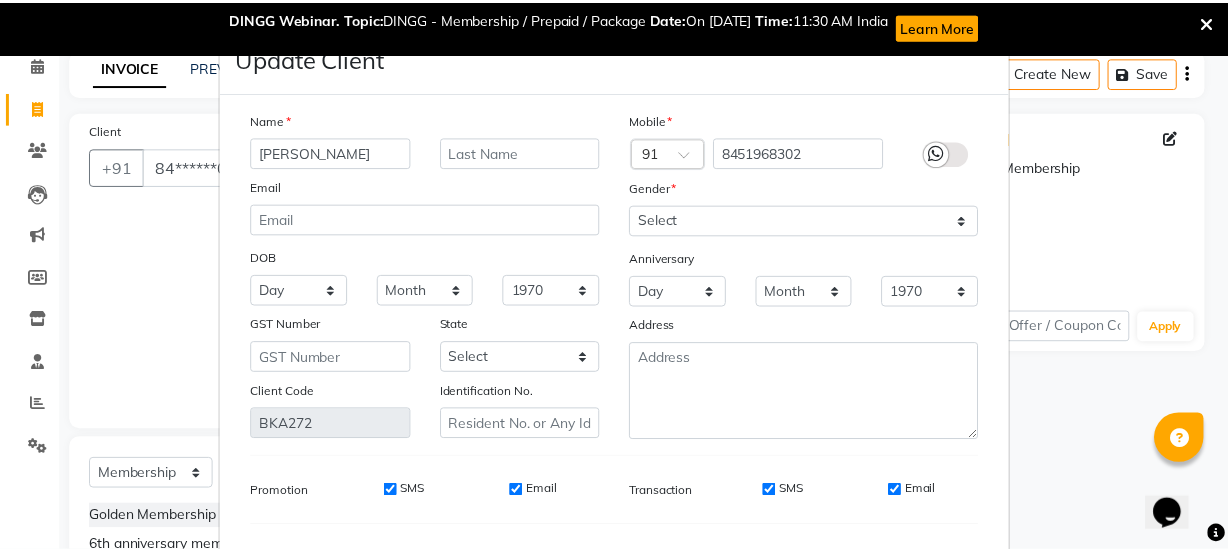 scroll, scrollTop: 266, scrollLeft: 0, axis: vertical 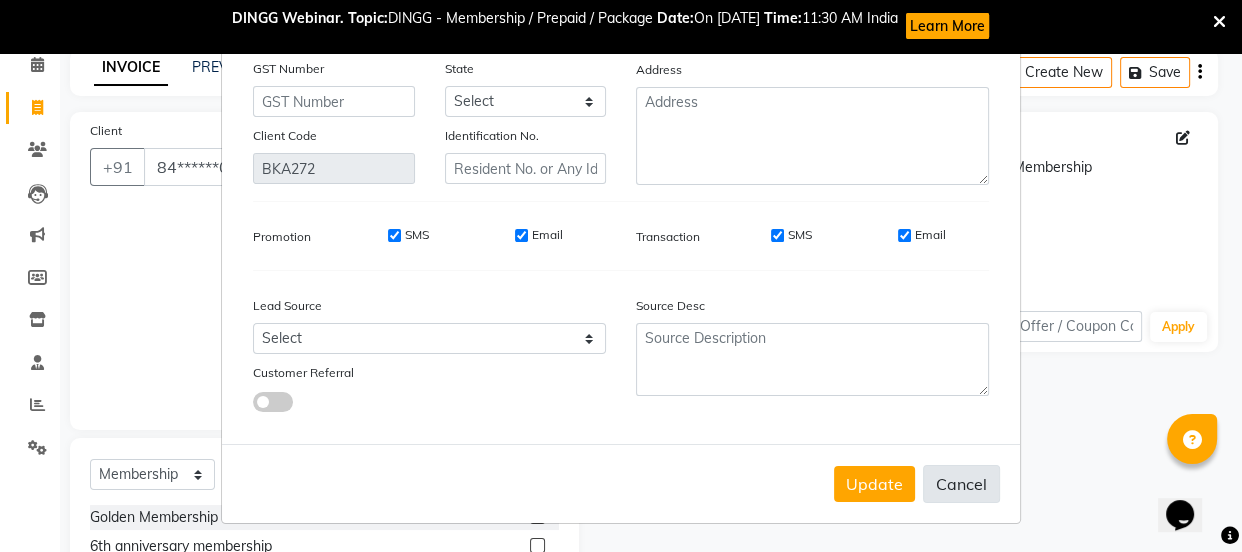 click on "Cancel" at bounding box center (961, 484) 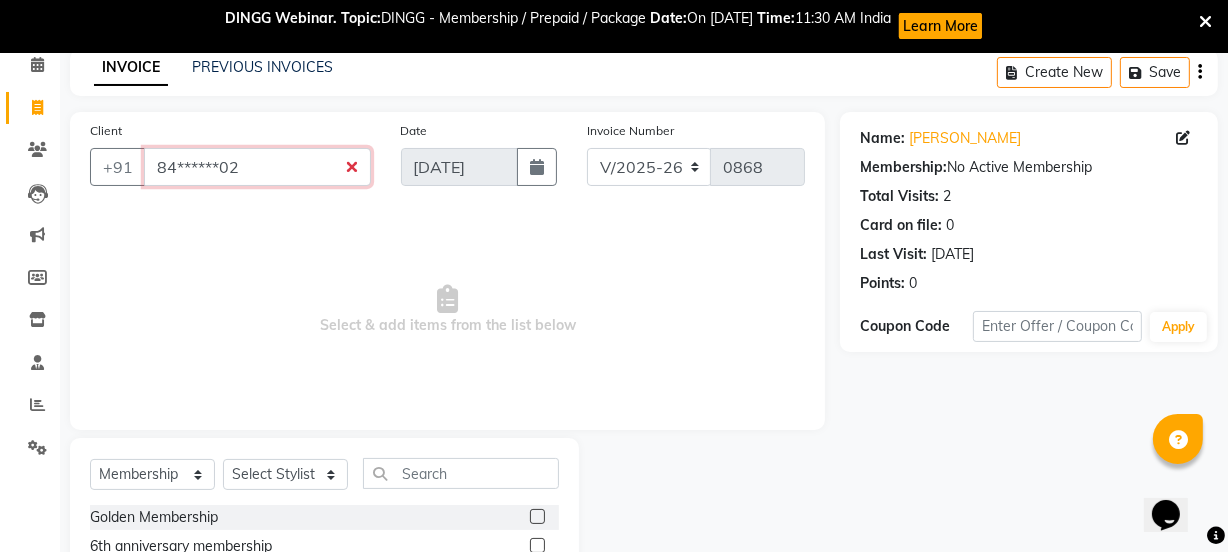 click on "84******02" at bounding box center (257, 167) 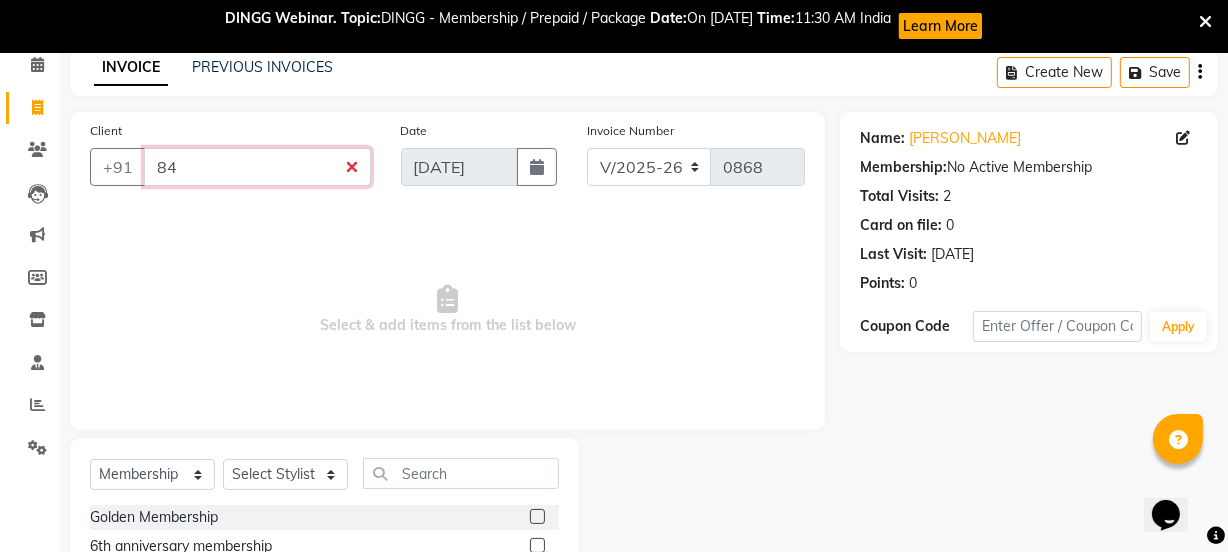 type on "8" 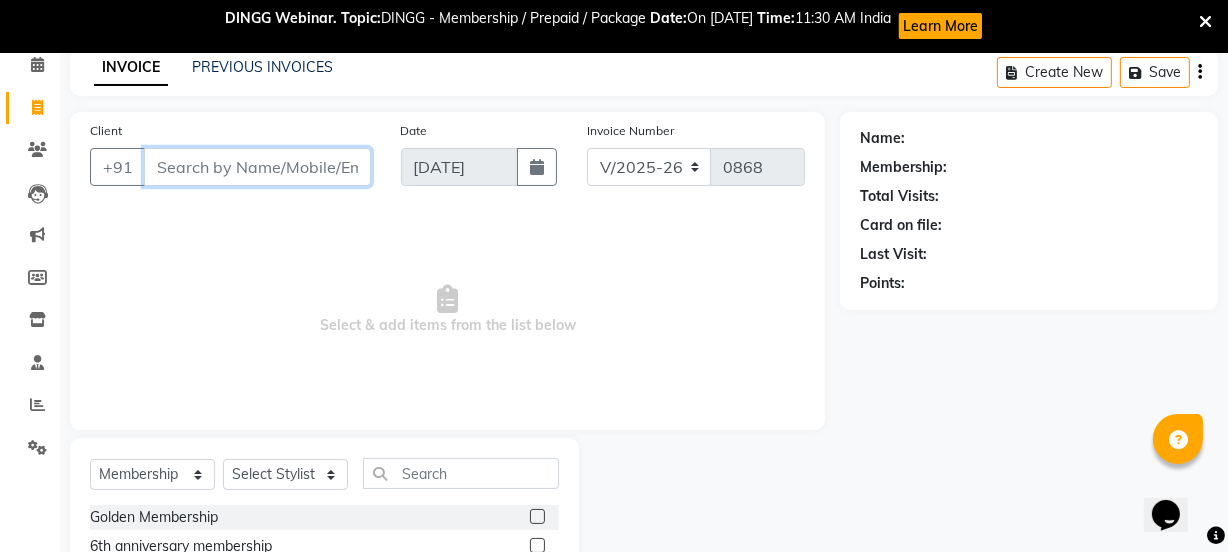 type 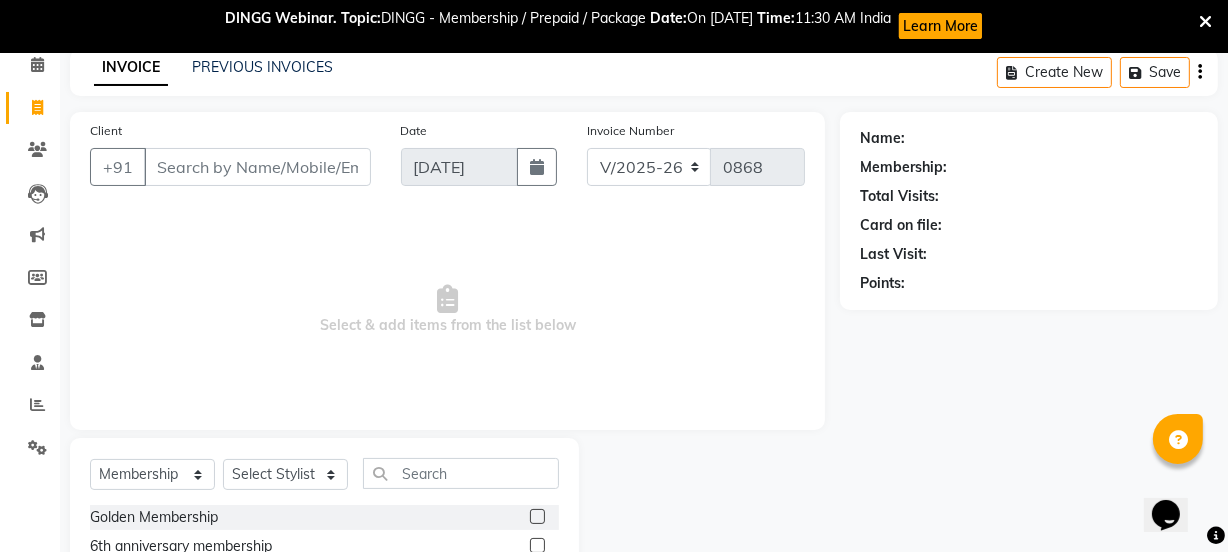click on "Client +91" 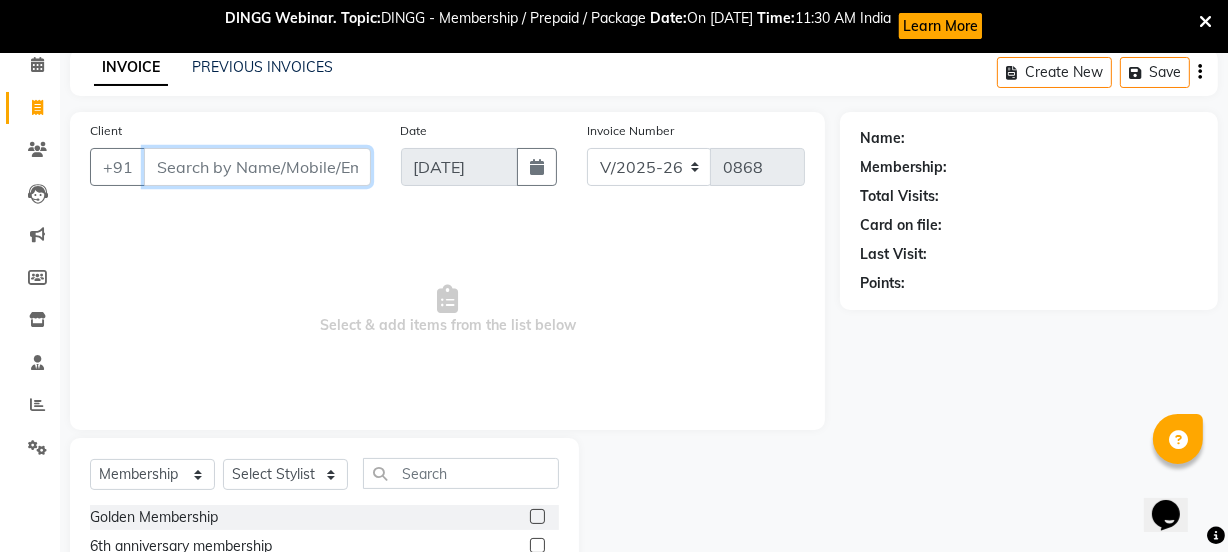 click on "Client" at bounding box center [257, 167] 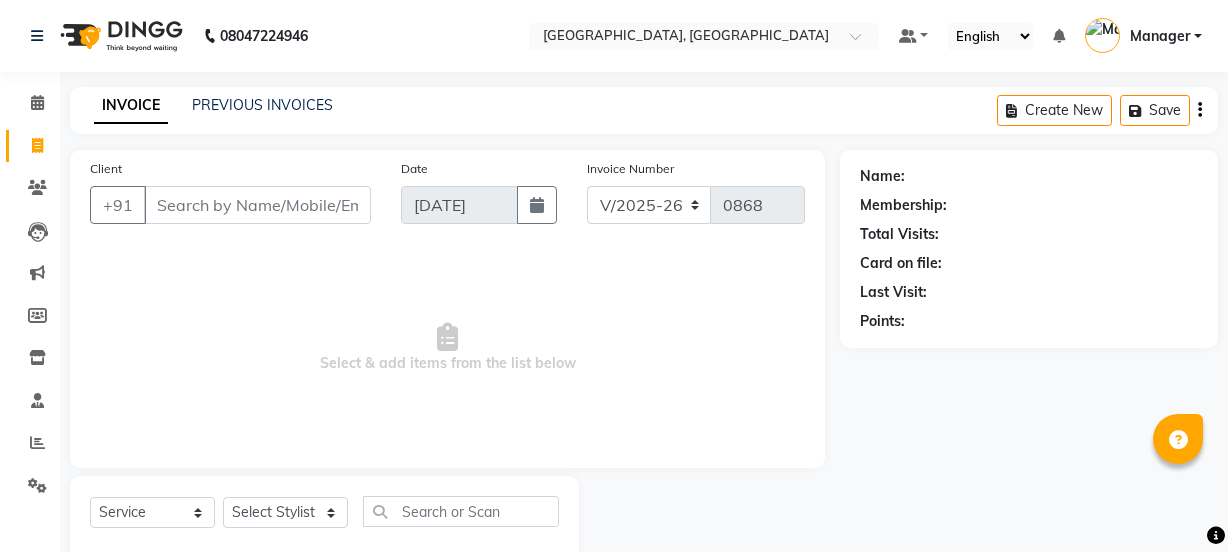 select on "7742" 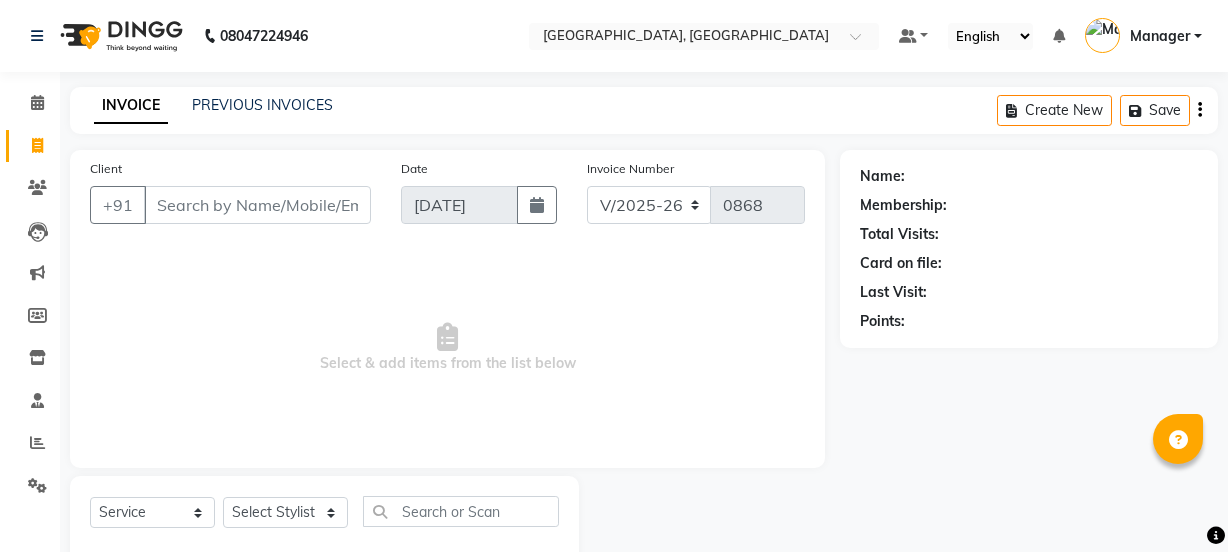 select on "membership" 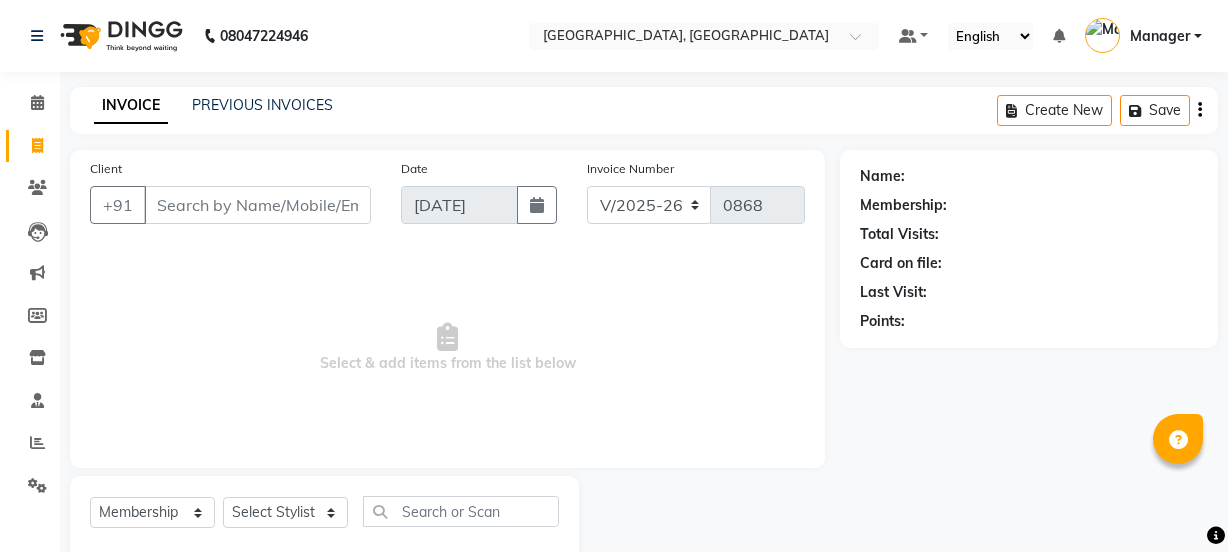 scroll, scrollTop: 0, scrollLeft: 0, axis: both 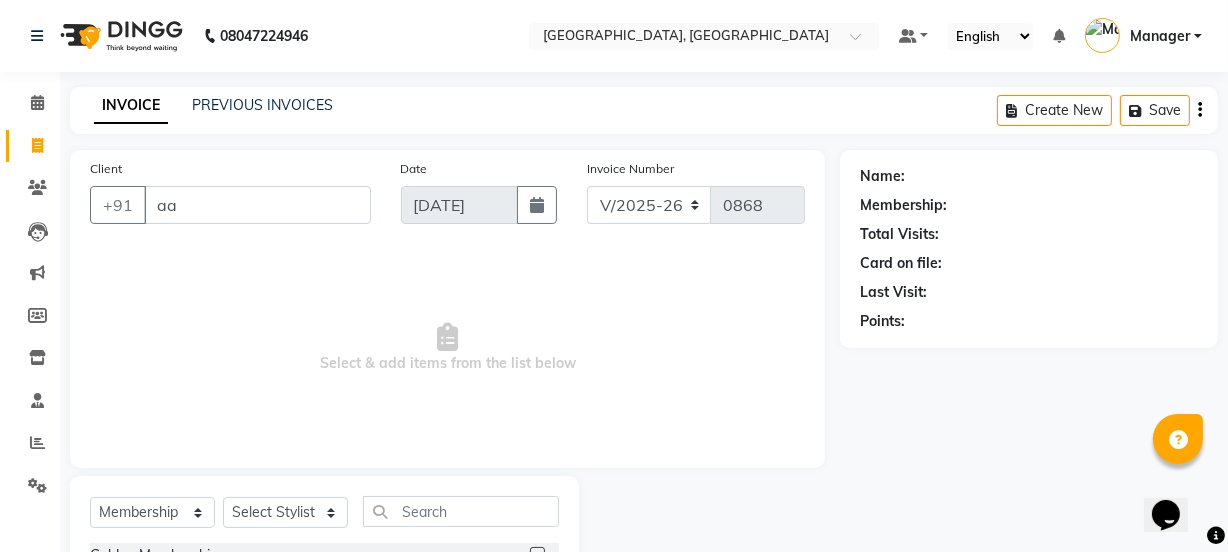type on "a" 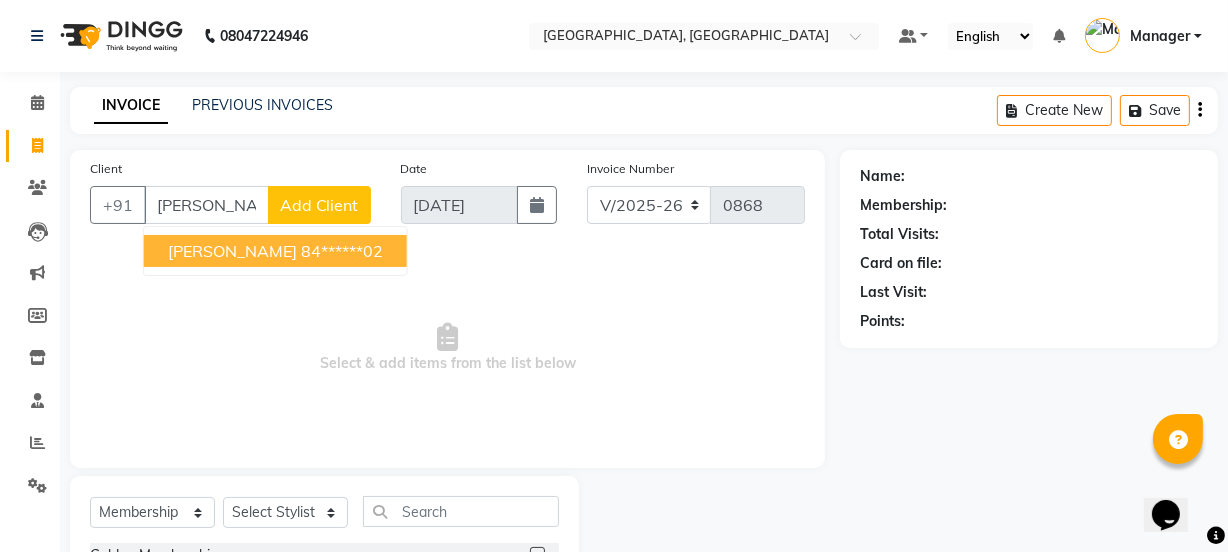 click on "84******02" at bounding box center [342, 251] 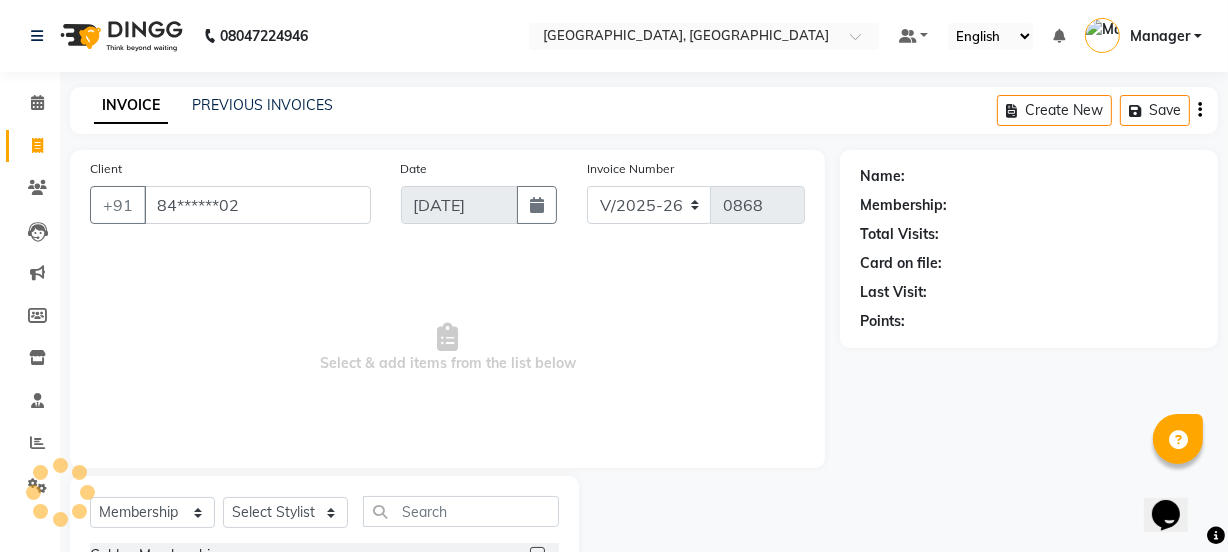 type on "84******02" 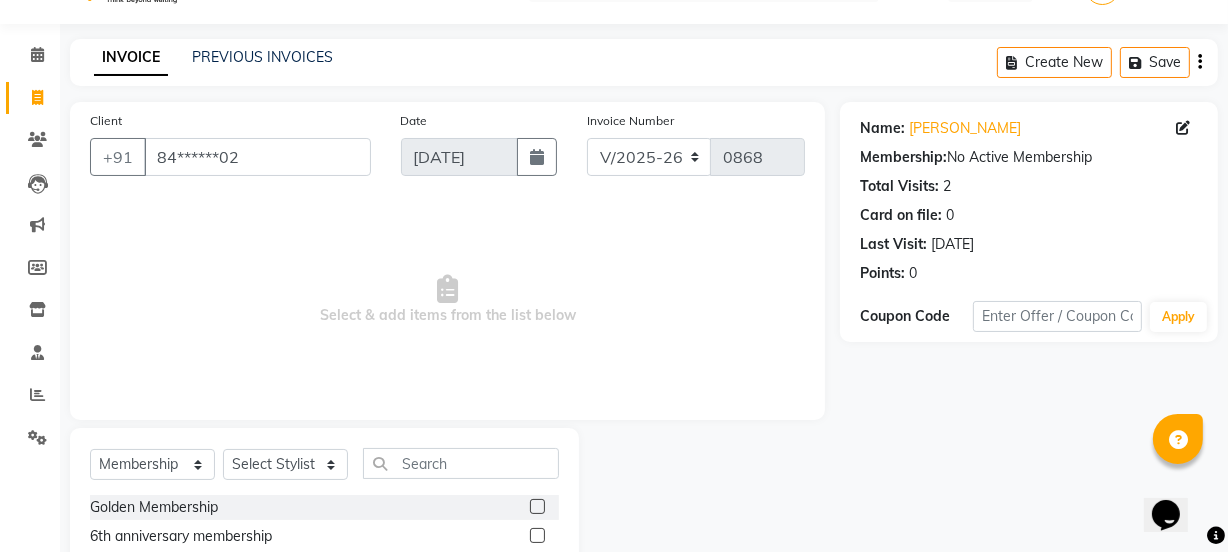 scroll, scrollTop: 88, scrollLeft: 0, axis: vertical 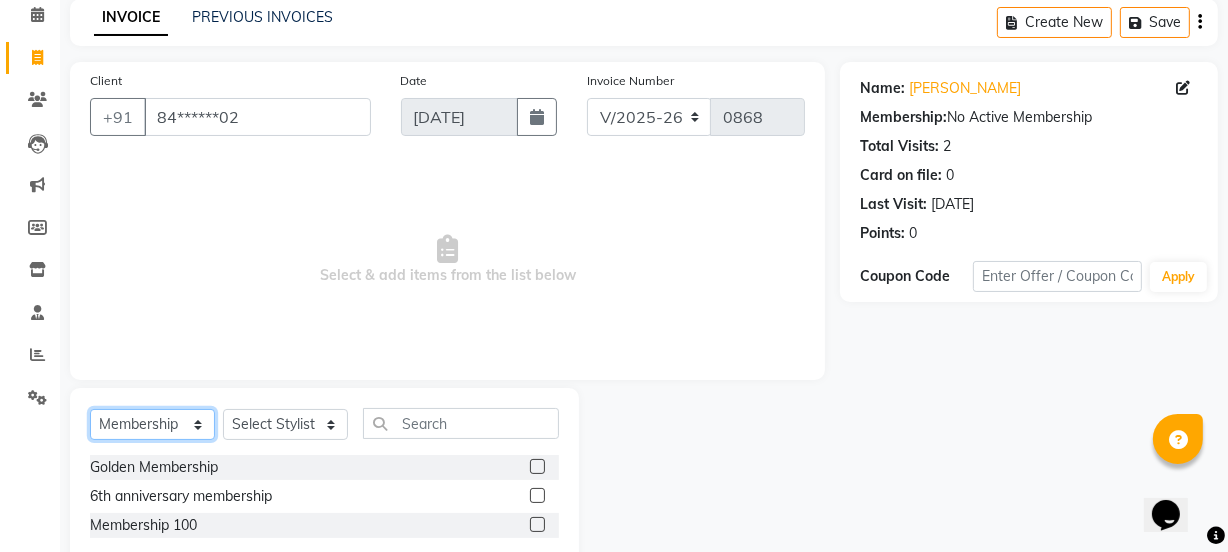 click on "Select  Service  Product  Membership  Package Voucher Prepaid Gift Card" 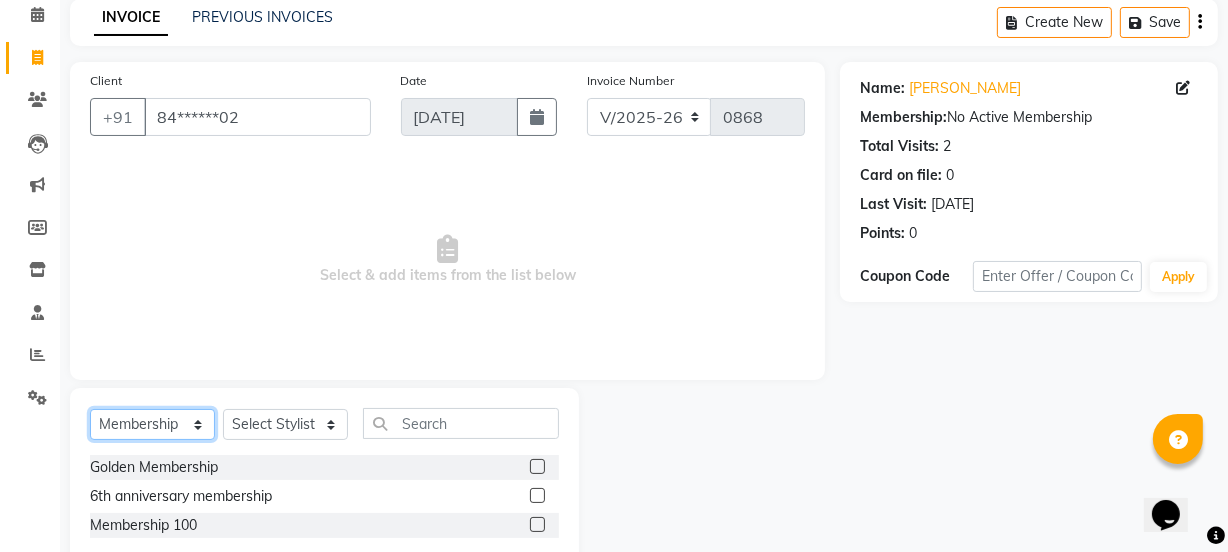 select on "service" 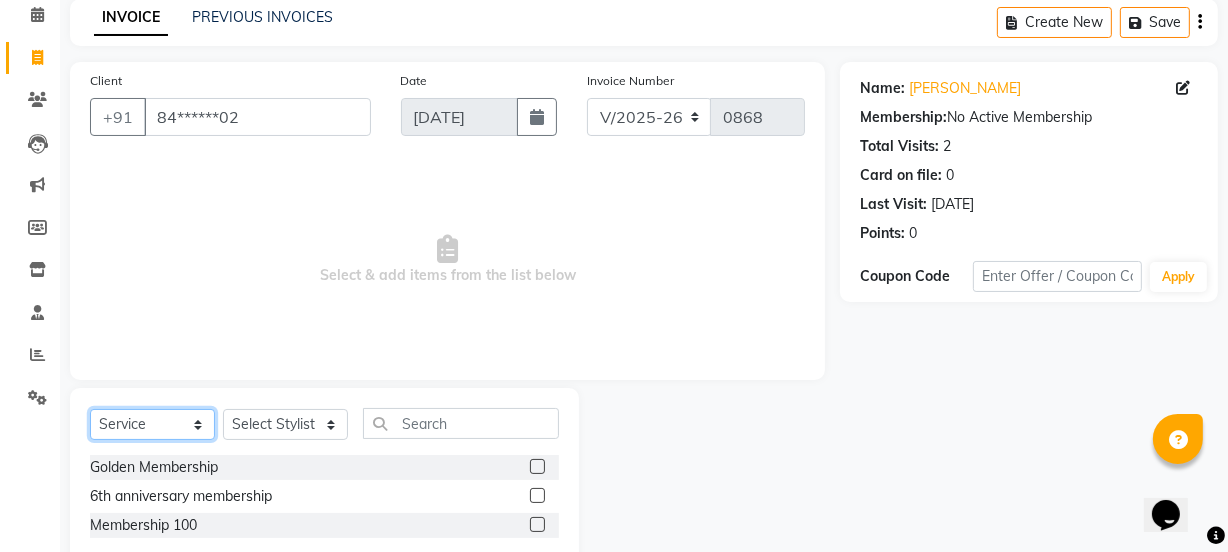click on "Select  Service  Product  Membership  Package Voucher Prepaid Gift Card" 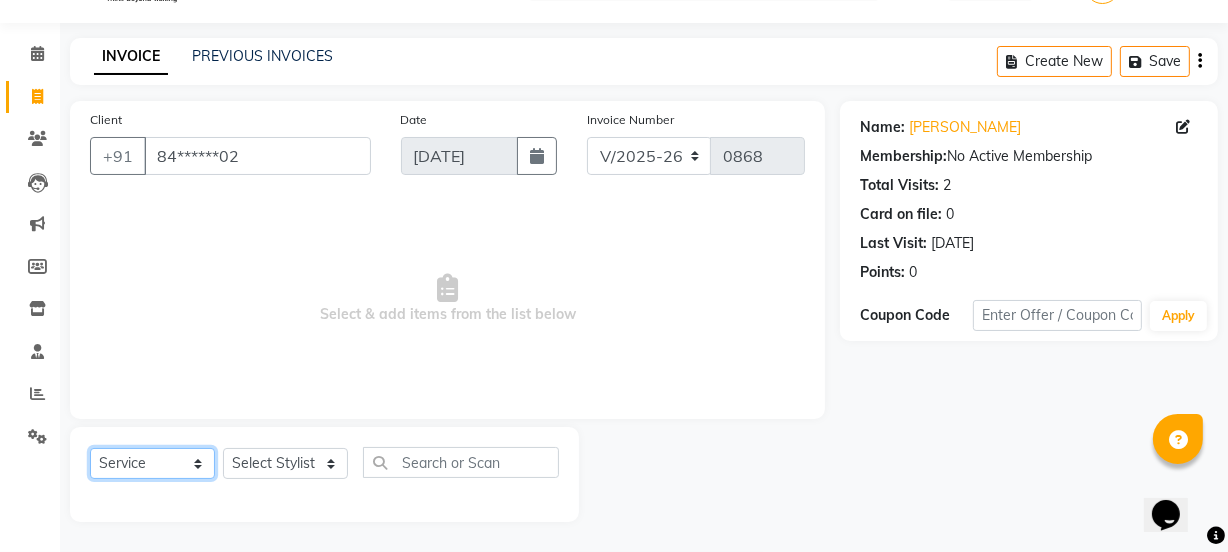 scroll, scrollTop: 50, scrollLeft: 0, axis: vertical 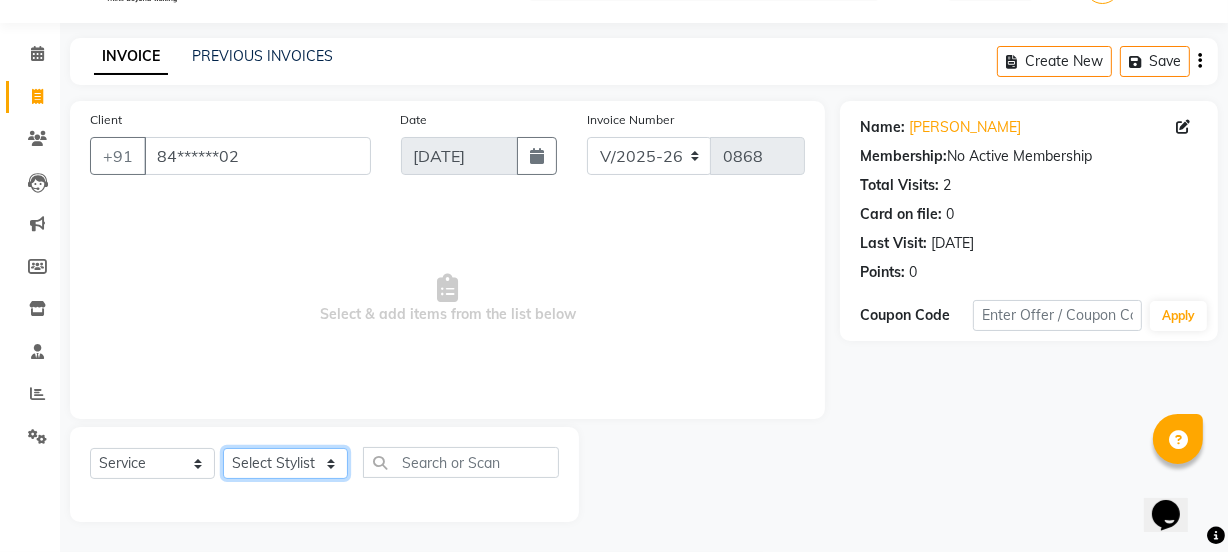 click on "Select Stylist [PERSON_NAME] wadar Manager [PERSON_NAME] [PERSON_NAME]  [PERSON_NAME] [PERSON_NAME]  [PERSON_NAME] [PERSON_NAME] [PERSON_NAME]" 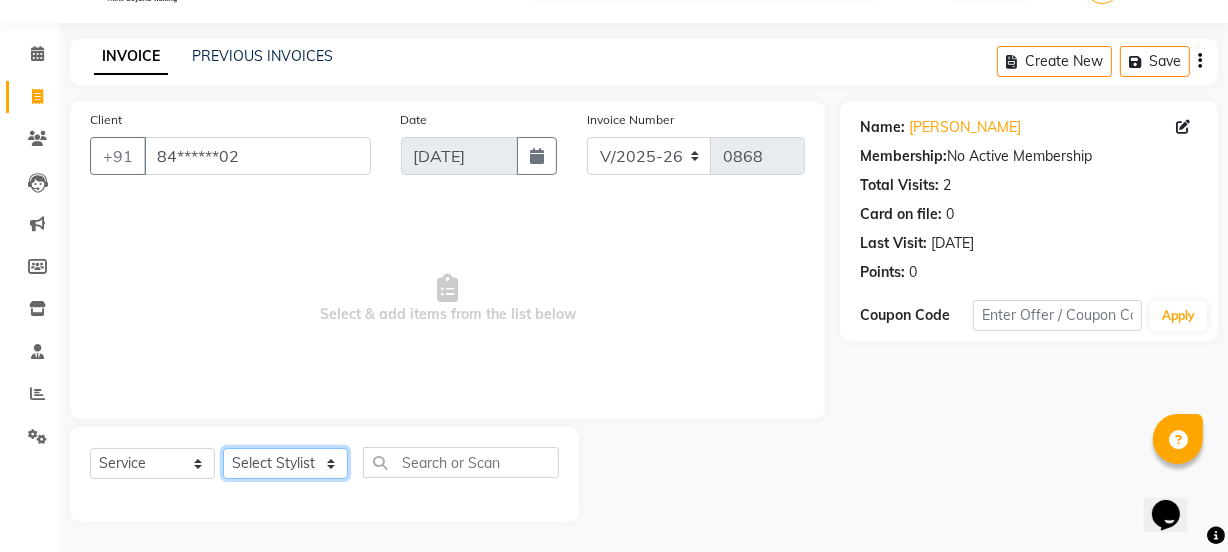 select on "68996" 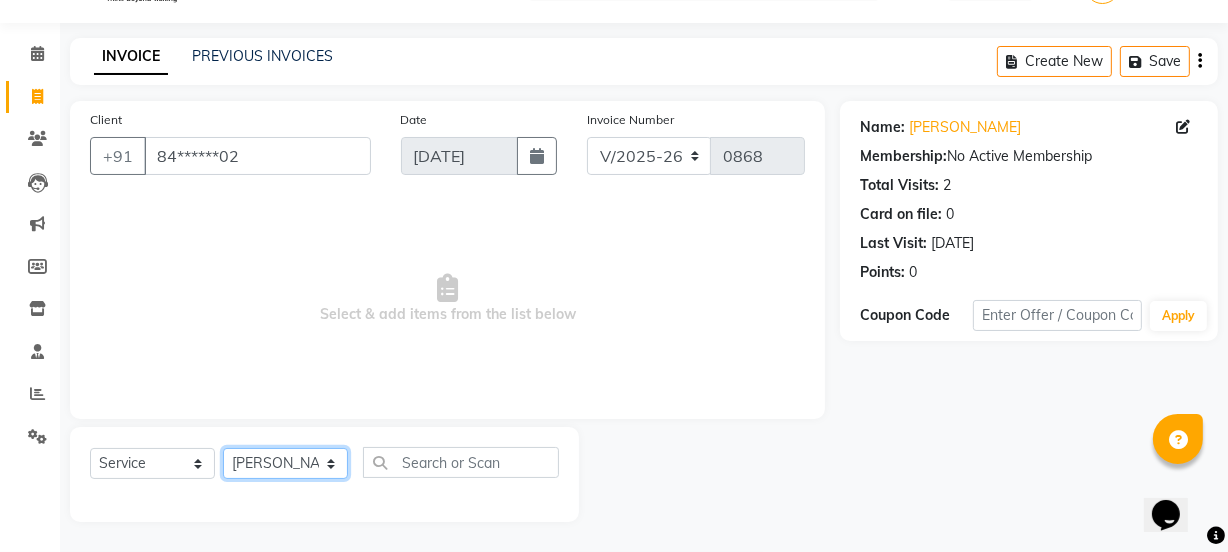 click on "Select Stylist [PERSON_NAME] wadar Manager [PERSON_NAME] [PERSON_NAME]  [PERSON_NAME] [PERSON_NAME]  [PERSON_NAME] [PERSON_NAME] [PERSON_NAME]" 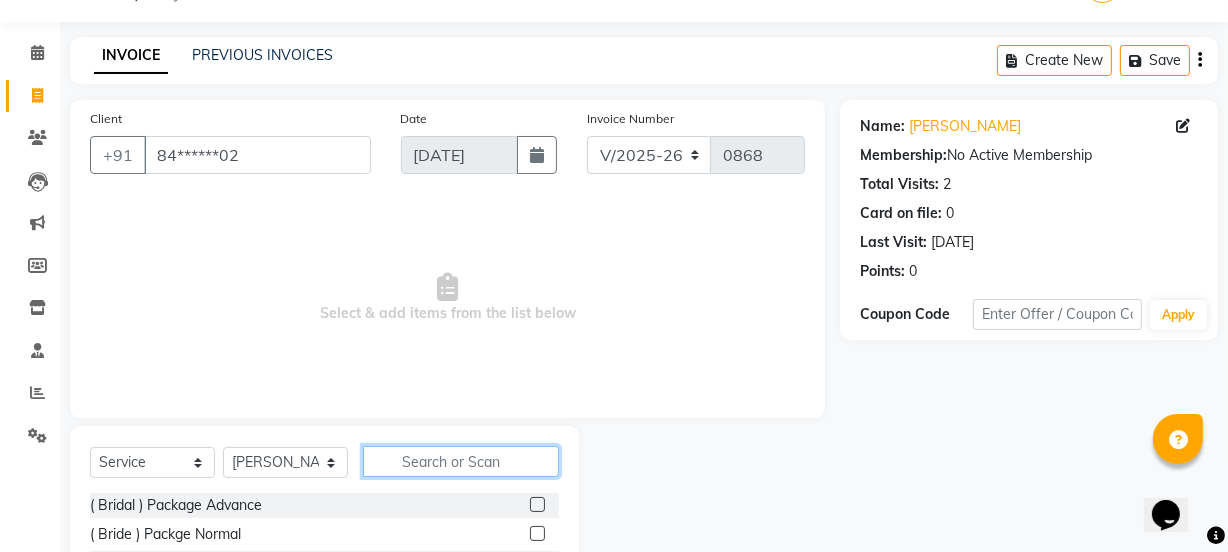 click 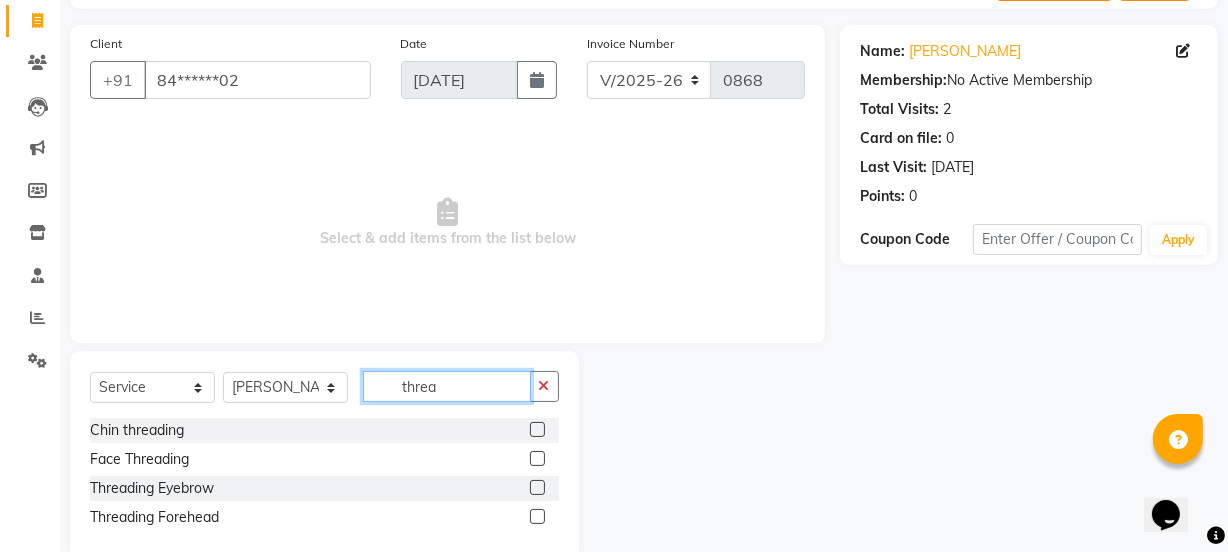 scroll, scrollTop: 165, scrollLeft: 0, axis: vertical 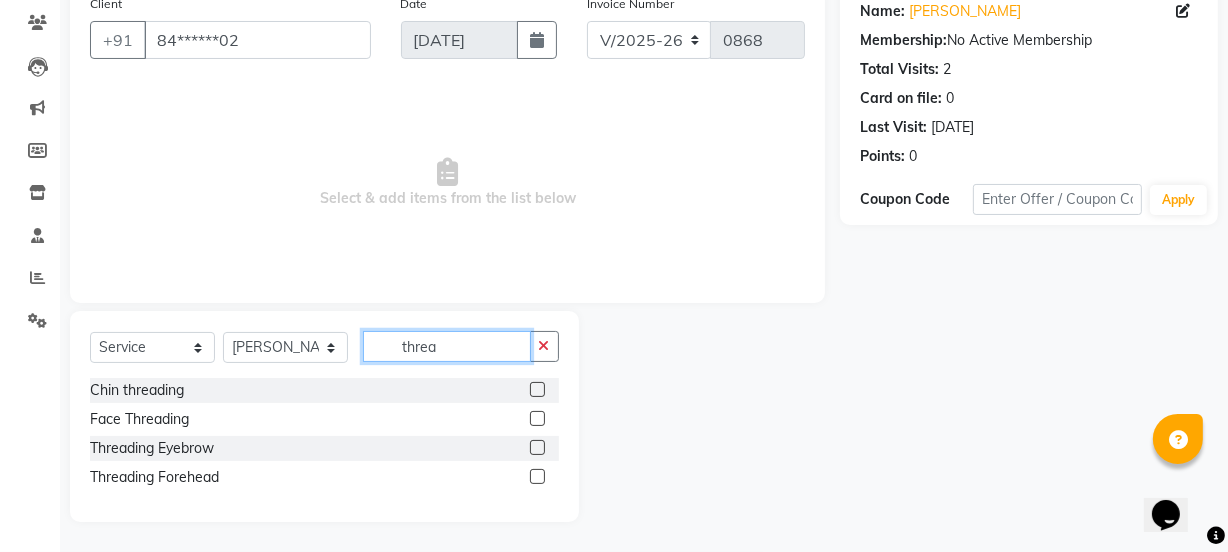 type on "threa" 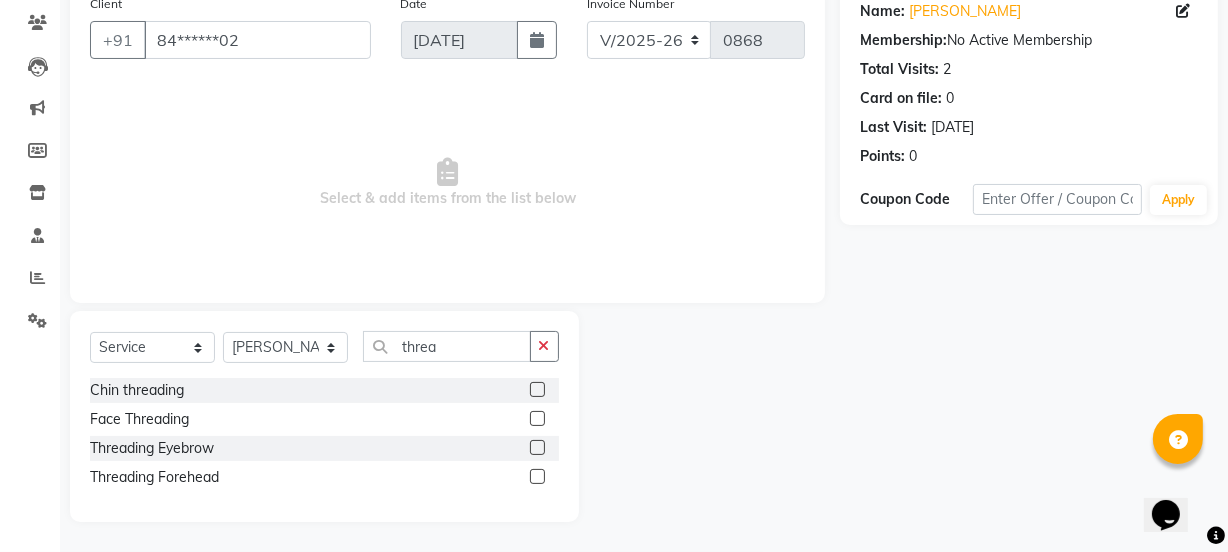 click 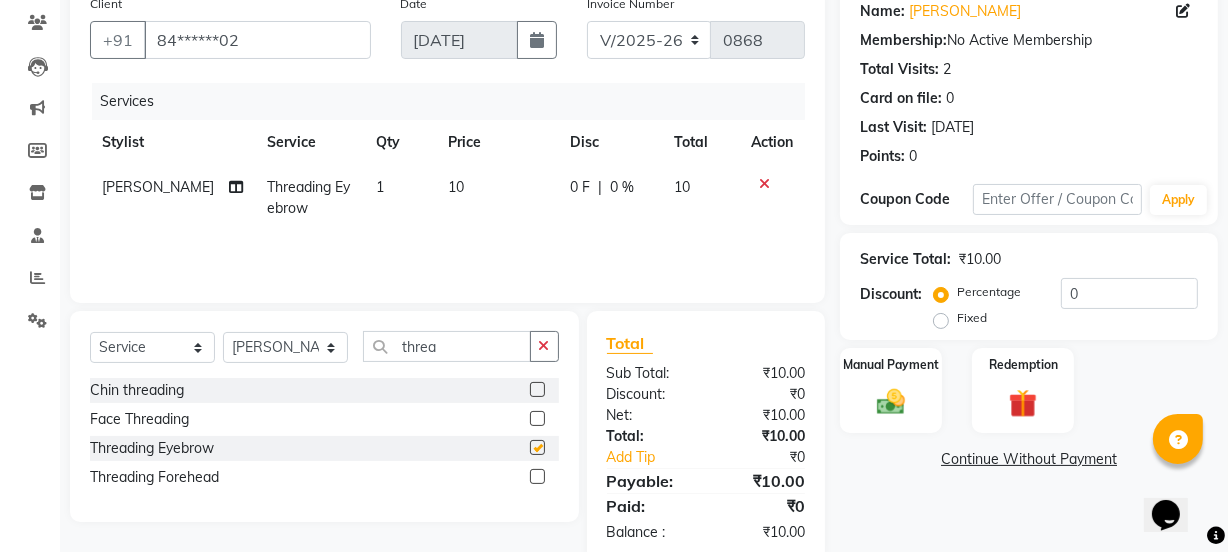 checkbox on "false" 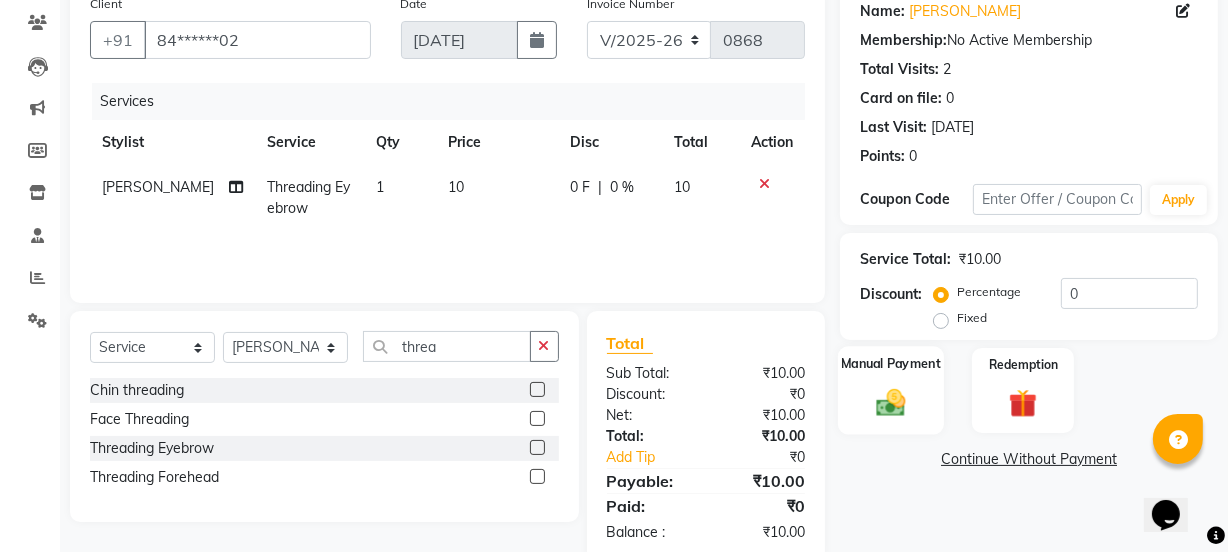 click 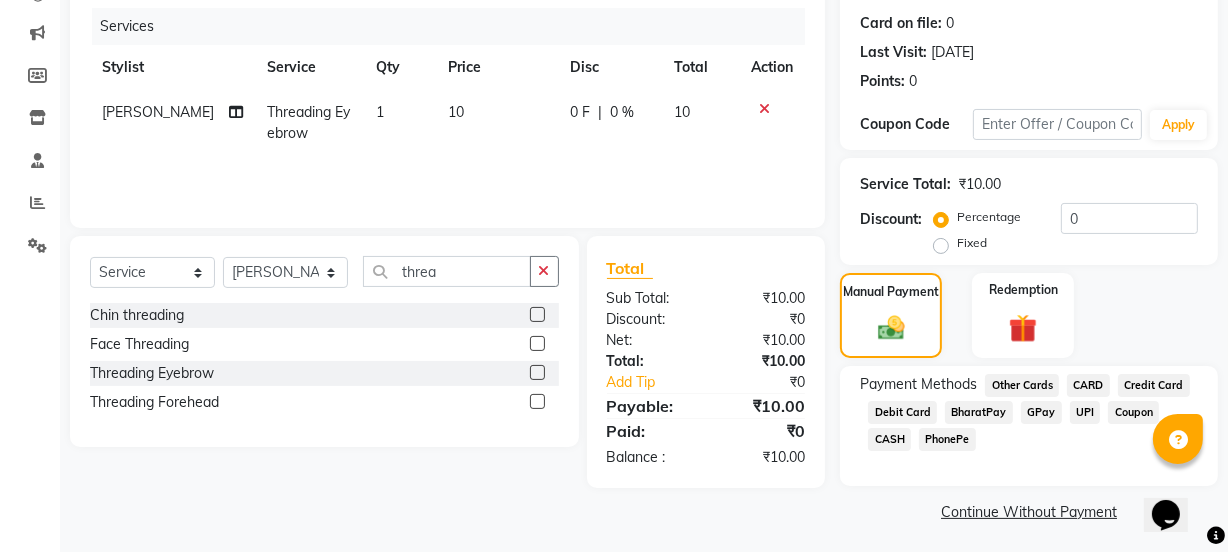 scroll, scrollTop: 244, scrollLeft: 0, axis: vertical 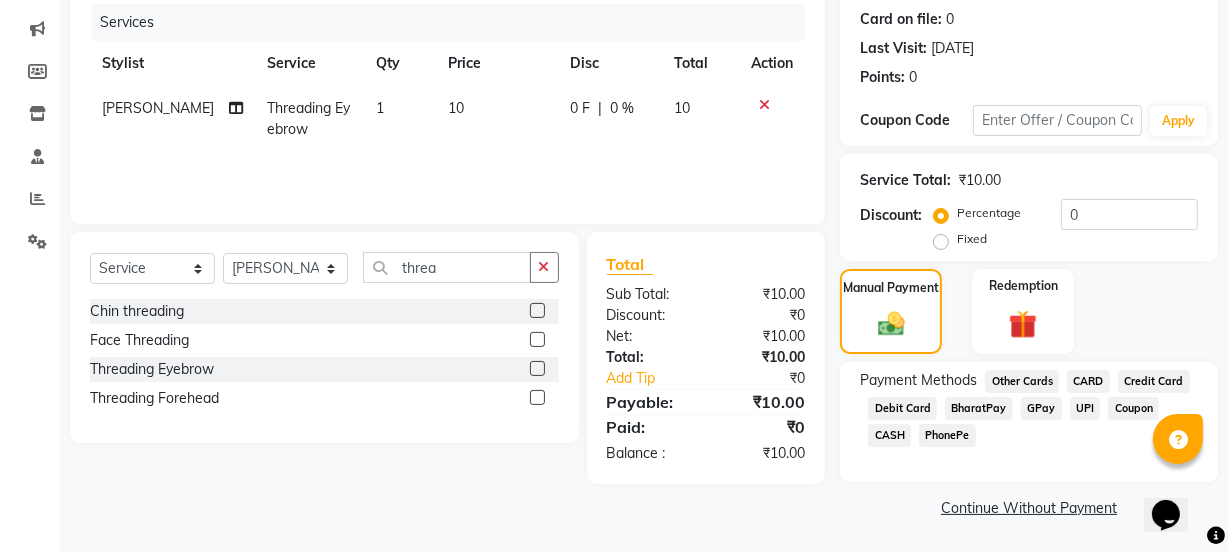 click on "CASH" 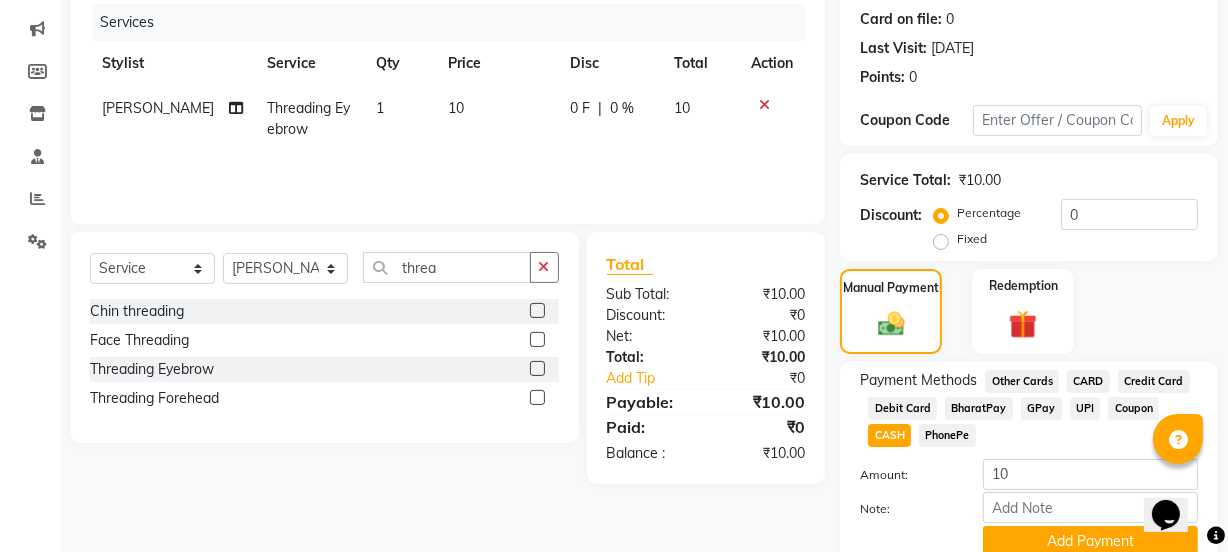 scroll, scrollTop: 328, scrollLeft: 0, axis: vertical 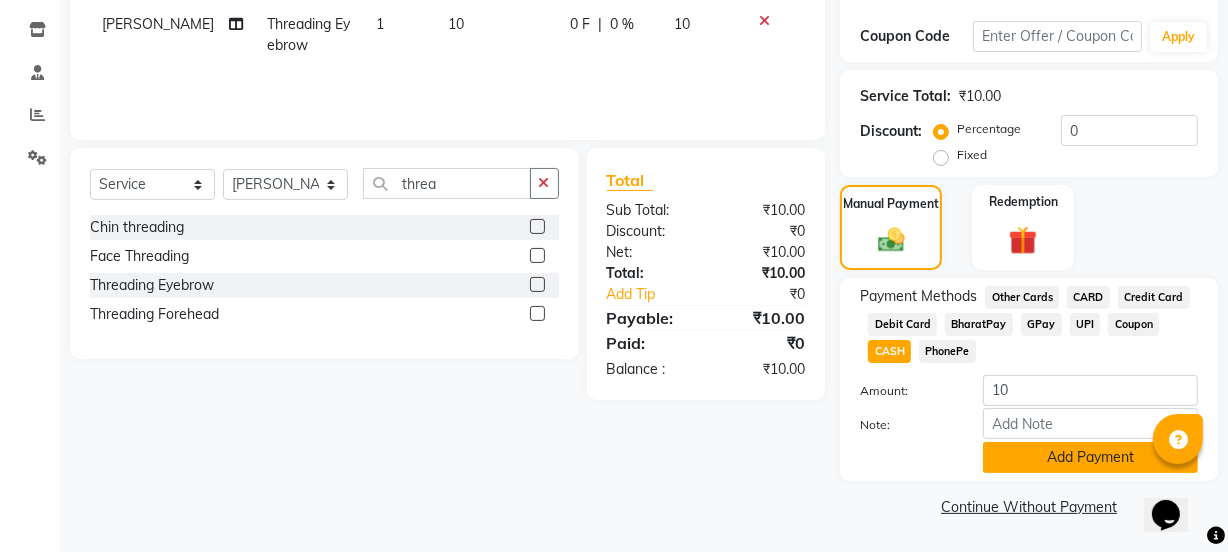 click on "Add Payment" 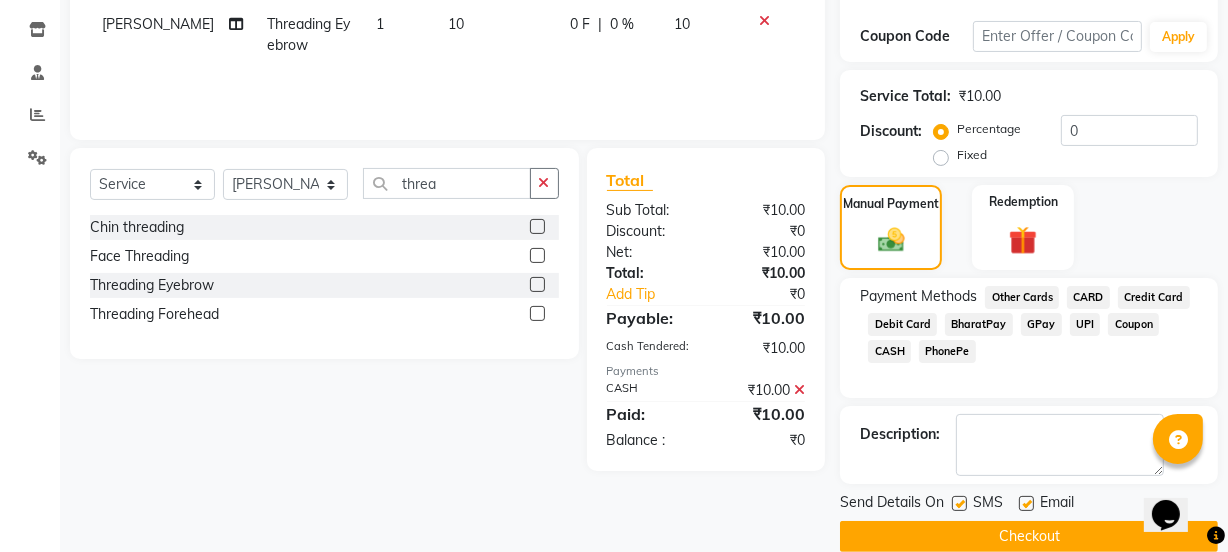 click on "Checkout" 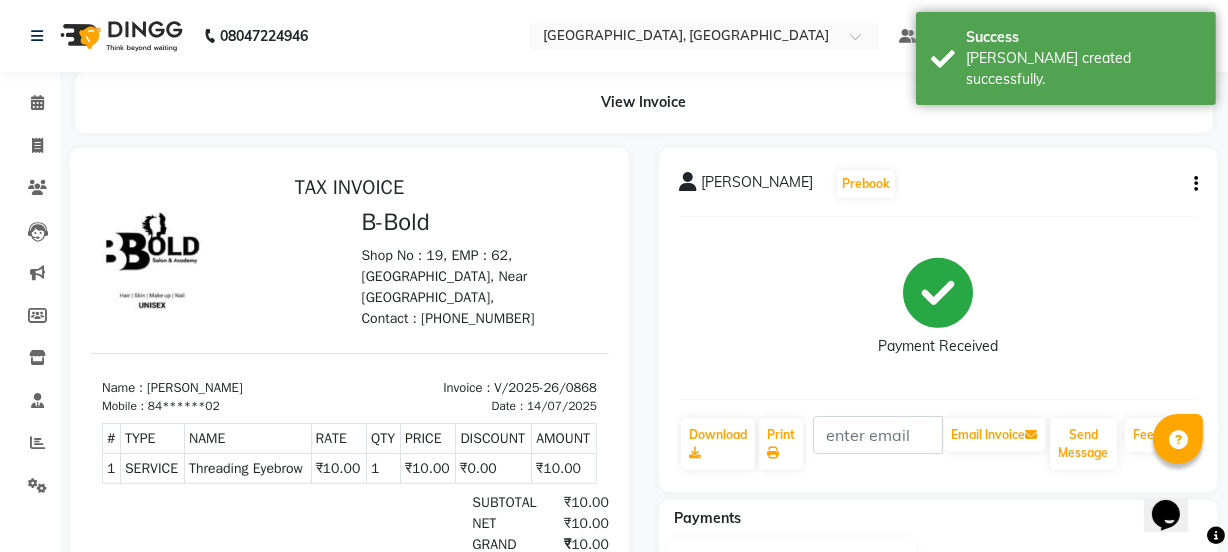 scroll, scrollTop: 0, scrollLeft: 0, axis: both 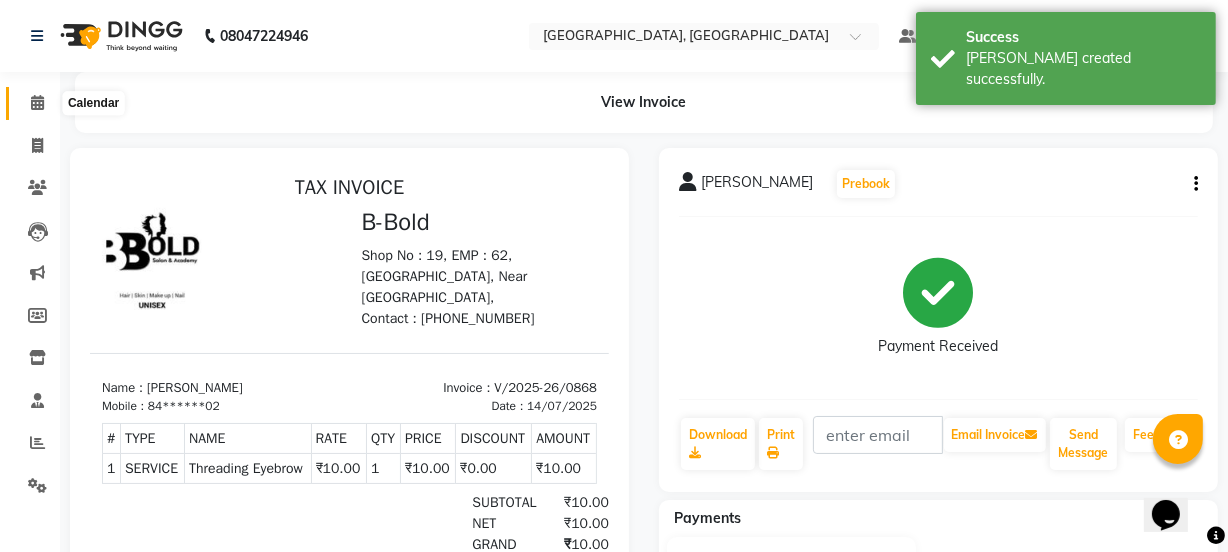 click 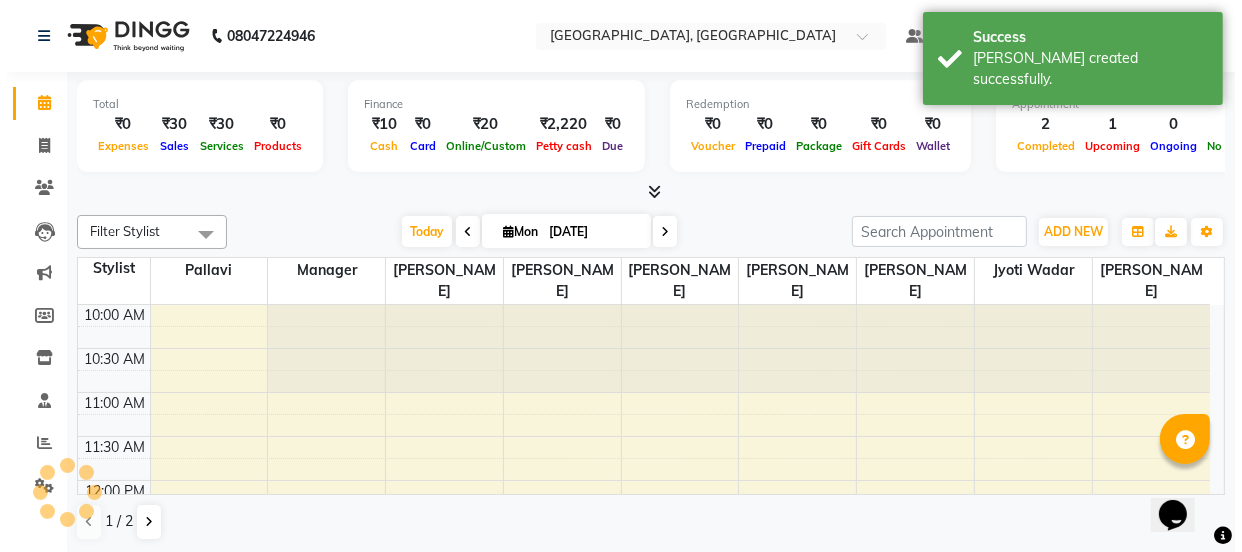 scroll, scrollTop: 0, scrollLeft: 0, axis: both 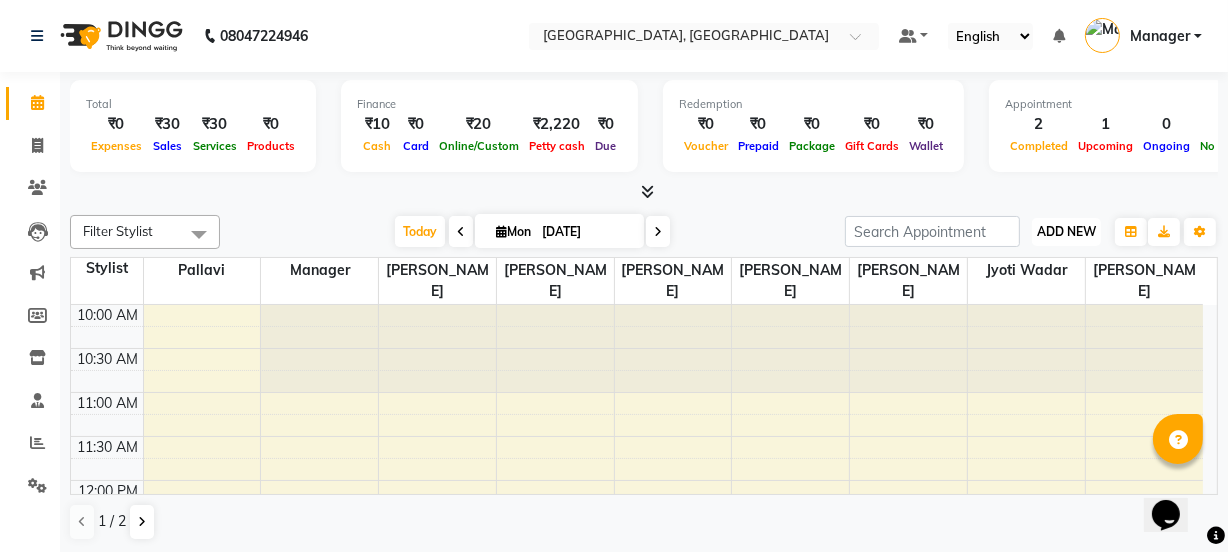 click on "ADD NEW" at bounding box center [1066, 231] 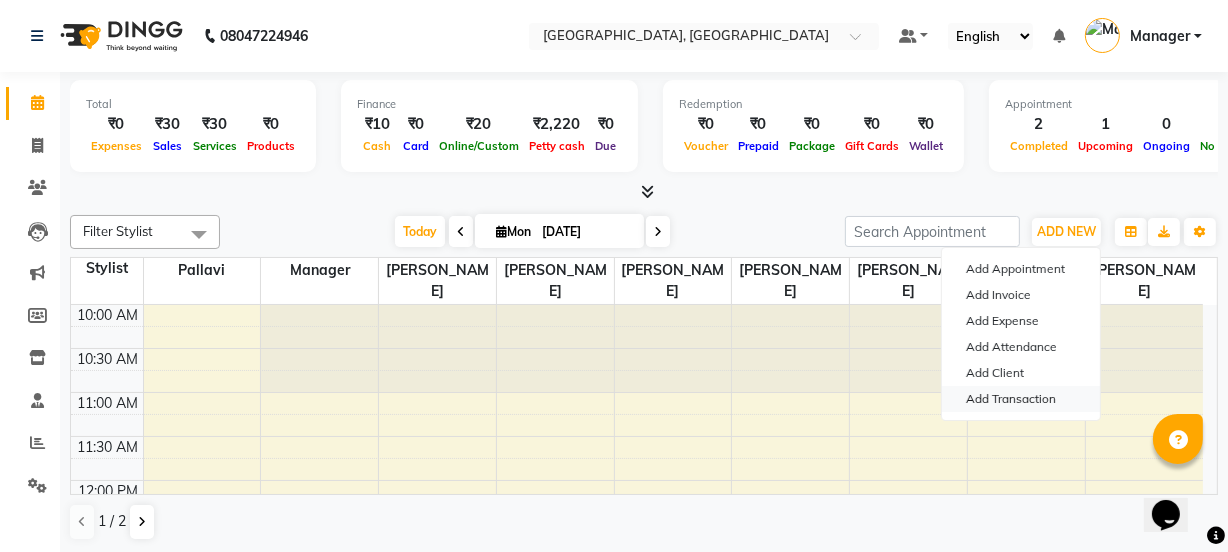 click on "Add Transaction" at bounding box center [1021, 399] 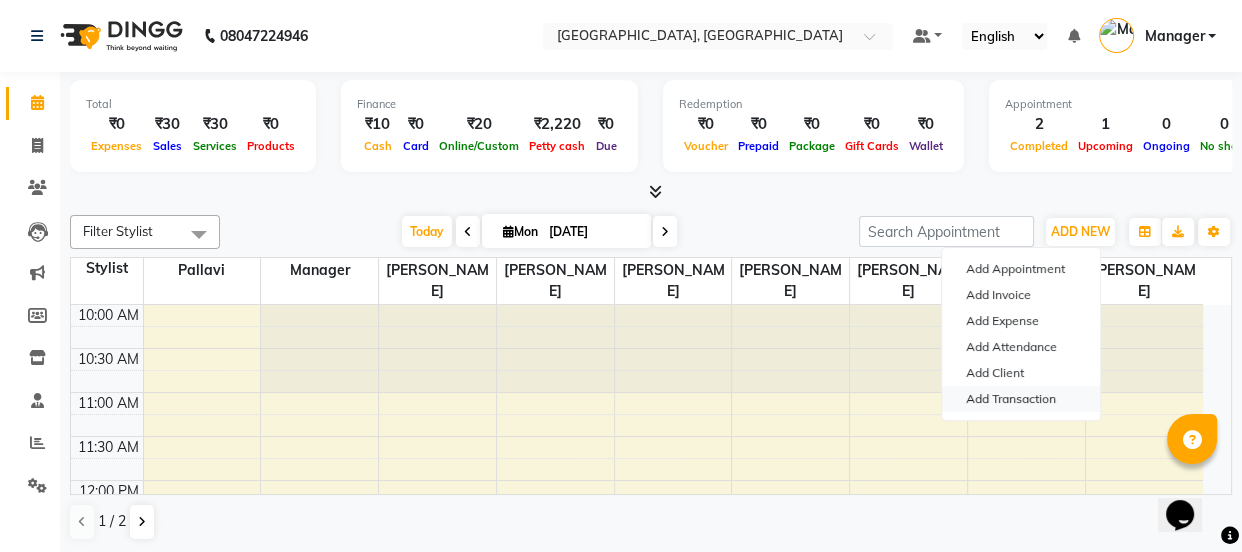 select on "direct" 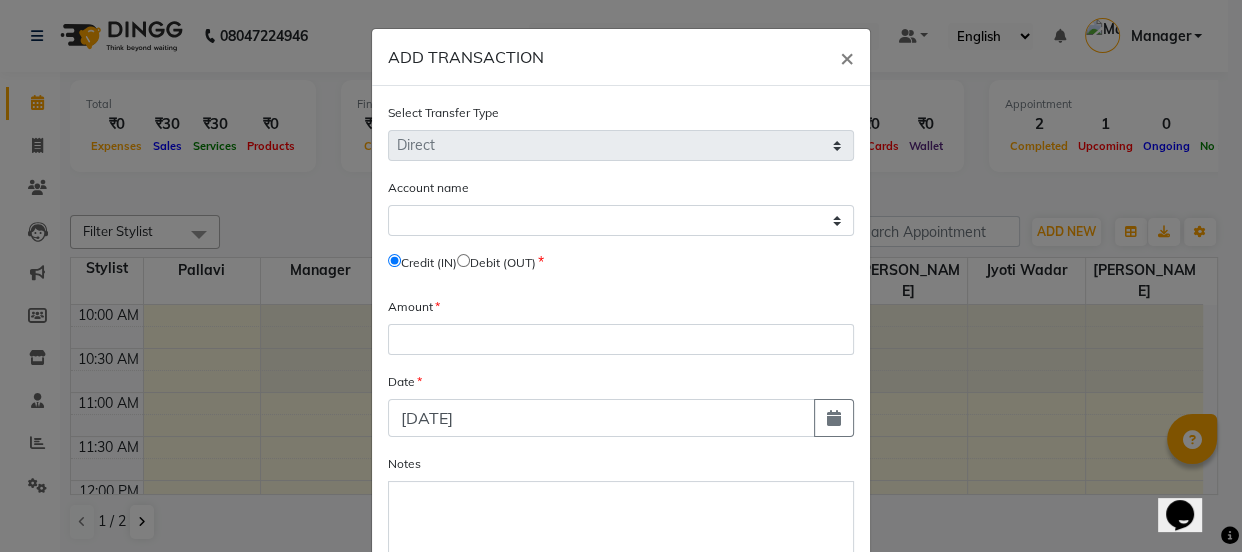 click 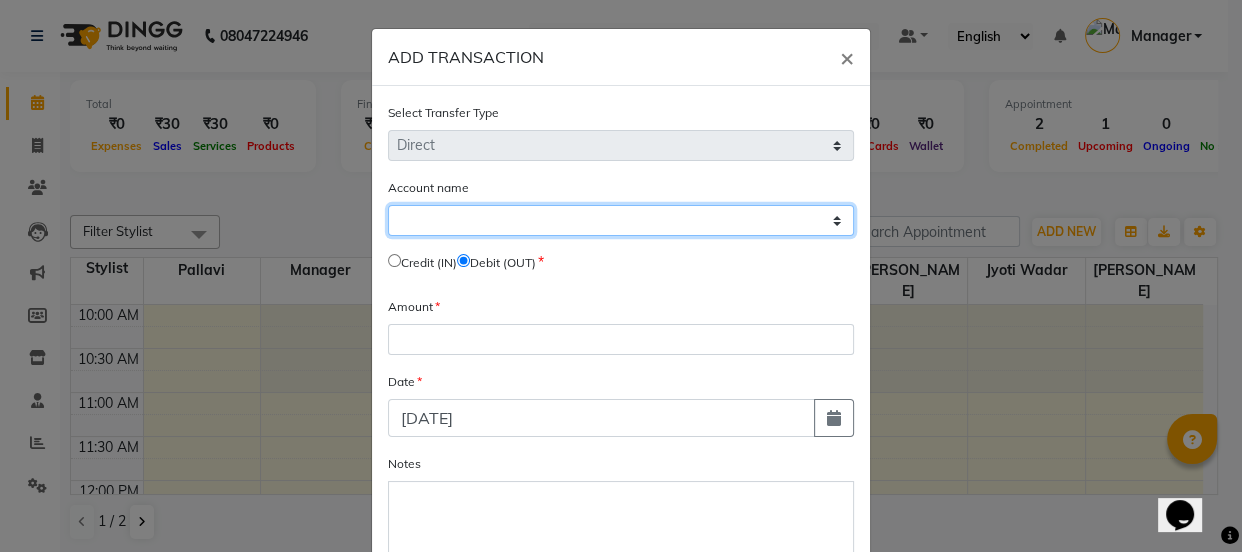 click on "Select [PERSON_NAME] Cash Default Account" 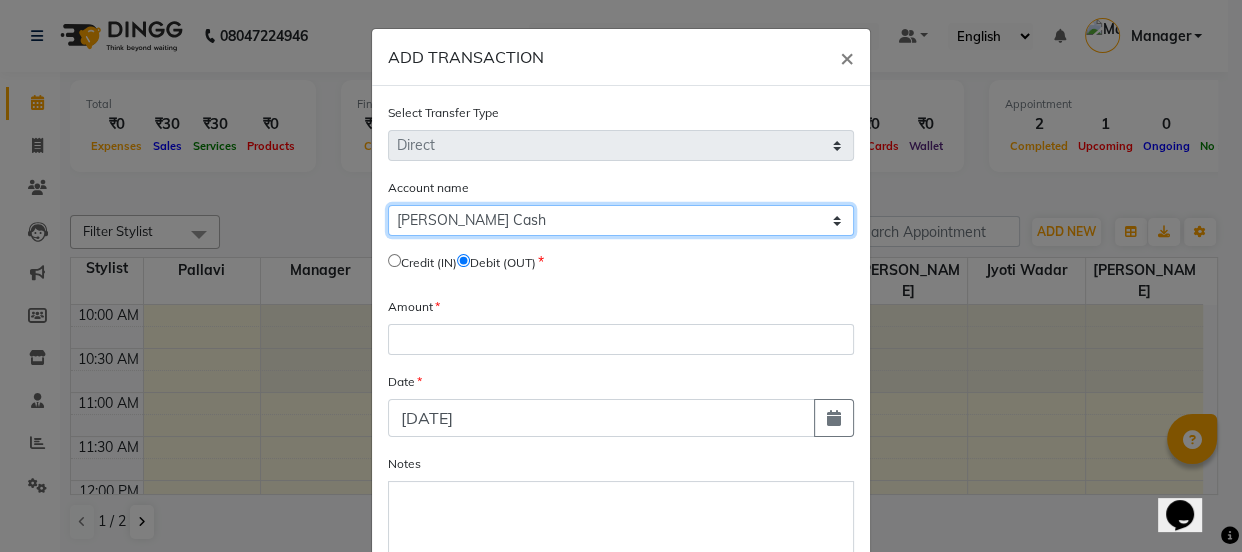 click on "Select [PERSON_NAME] Cash Default Account" 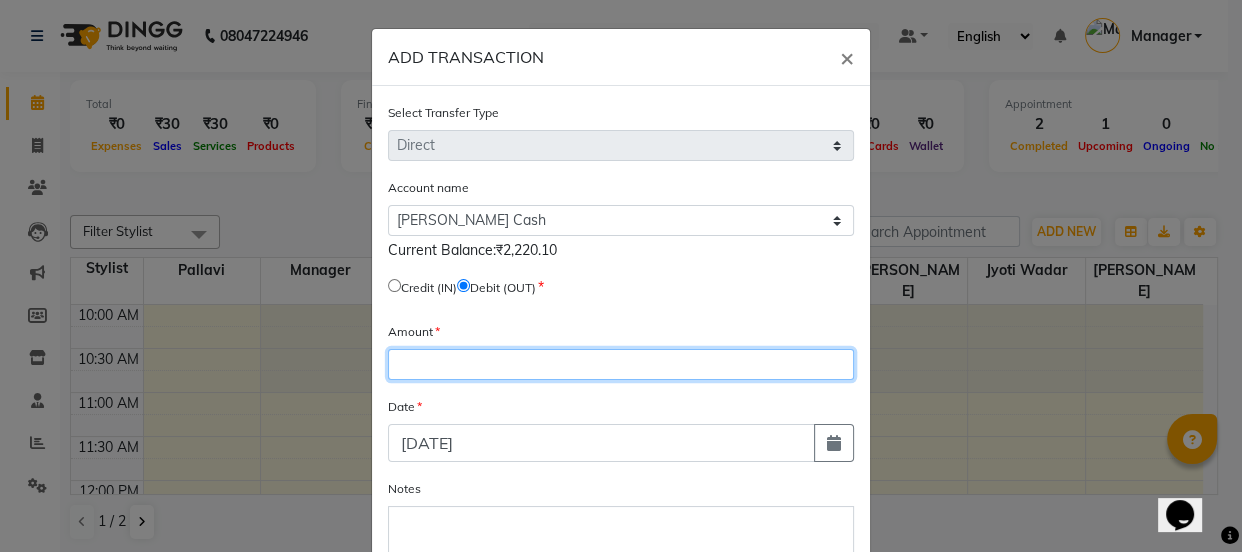 click 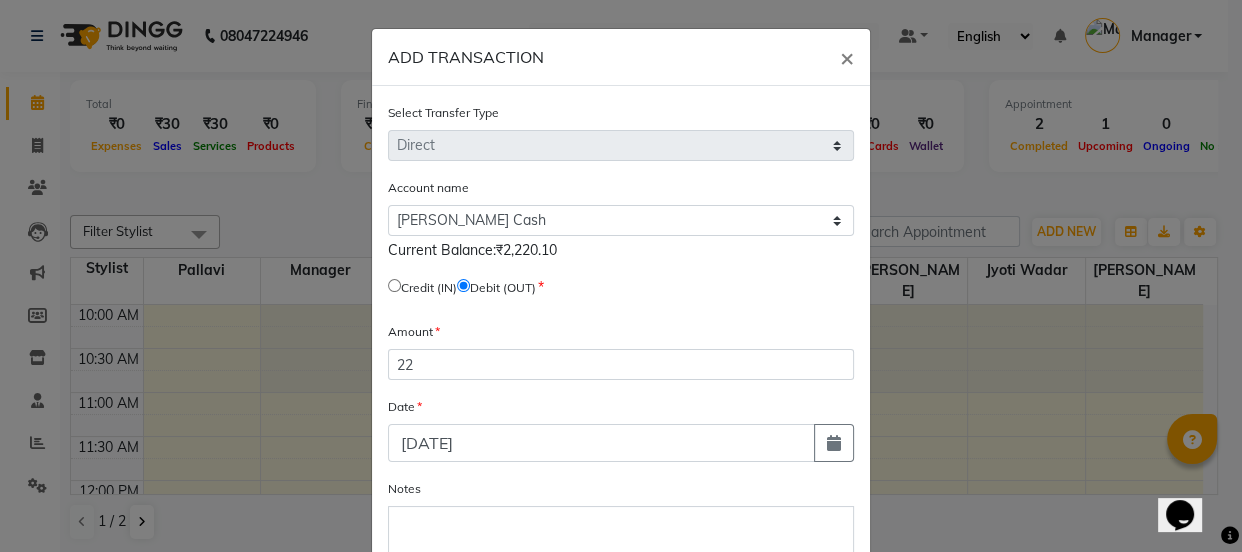 click on "Amount 22" 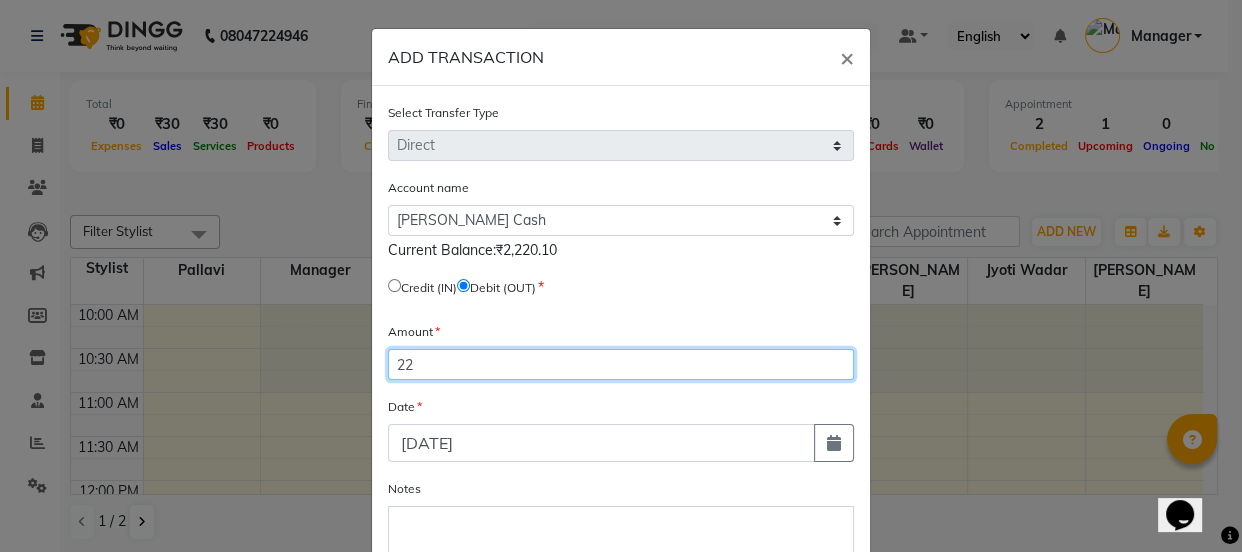 click on "22" 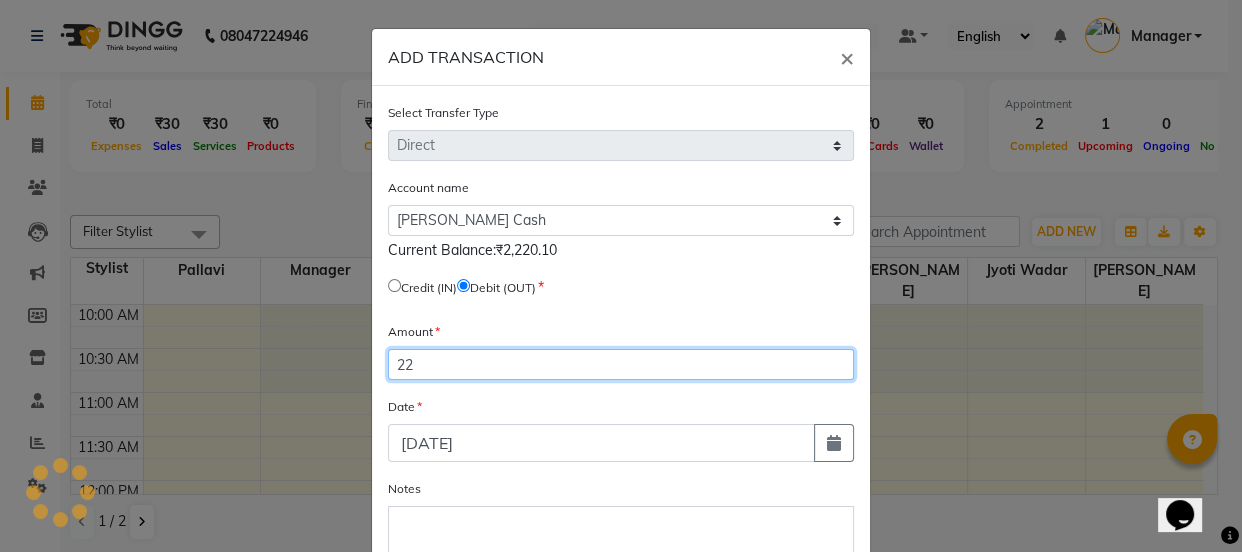 click on "22" 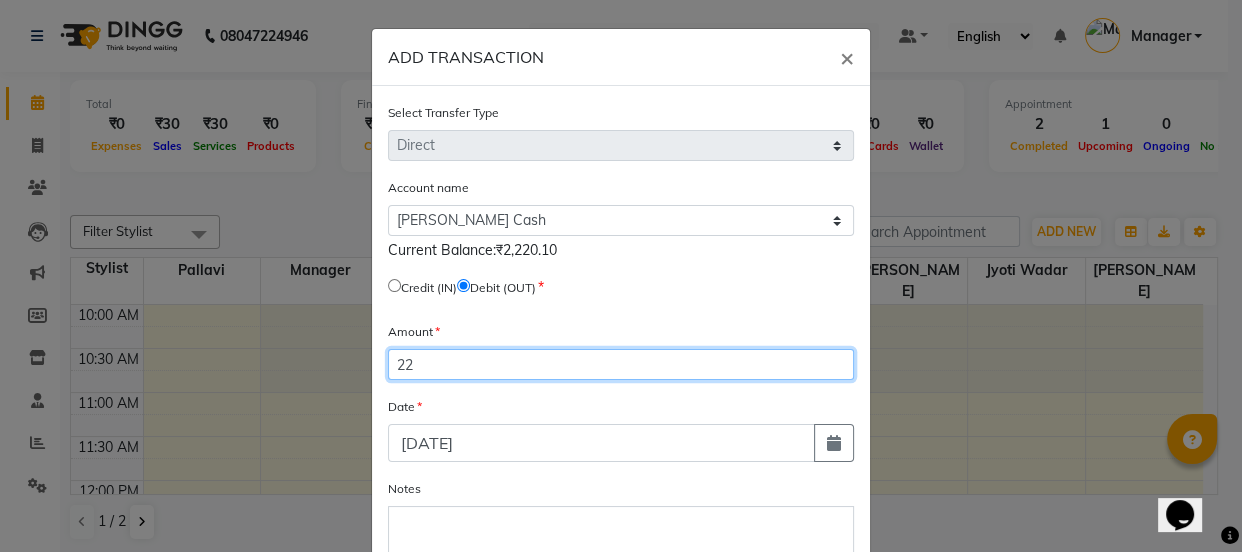 click on "22" 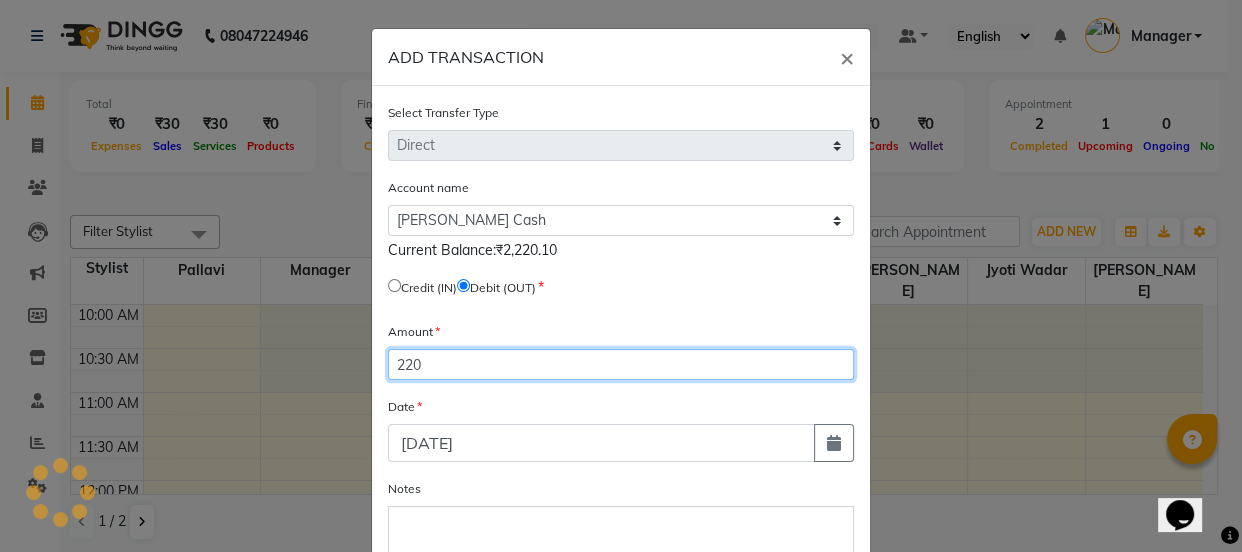 click on "220" 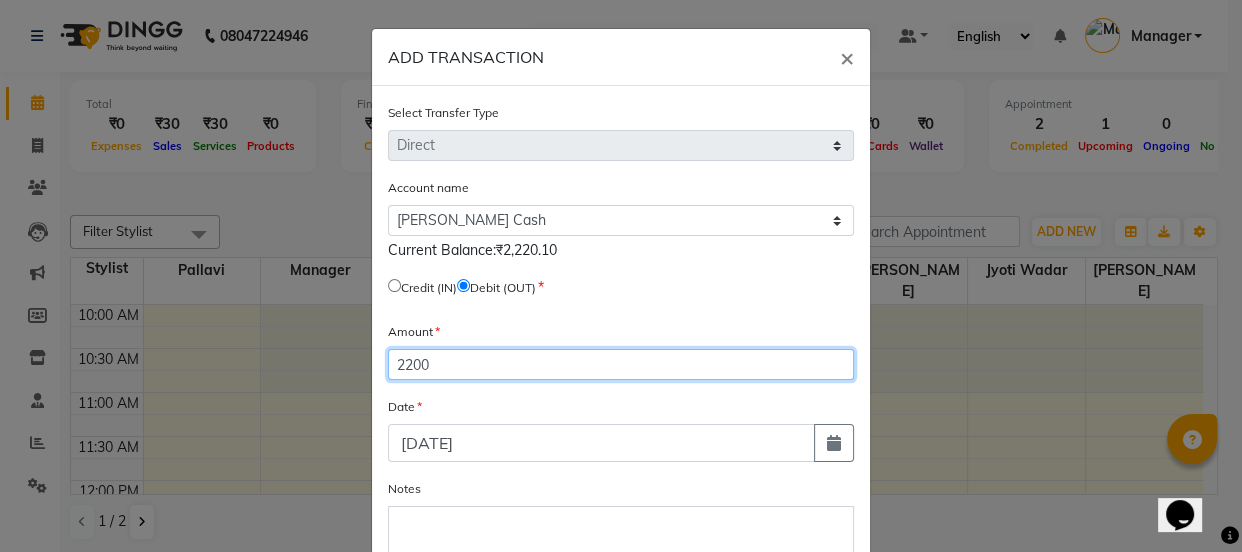 type on "2200" 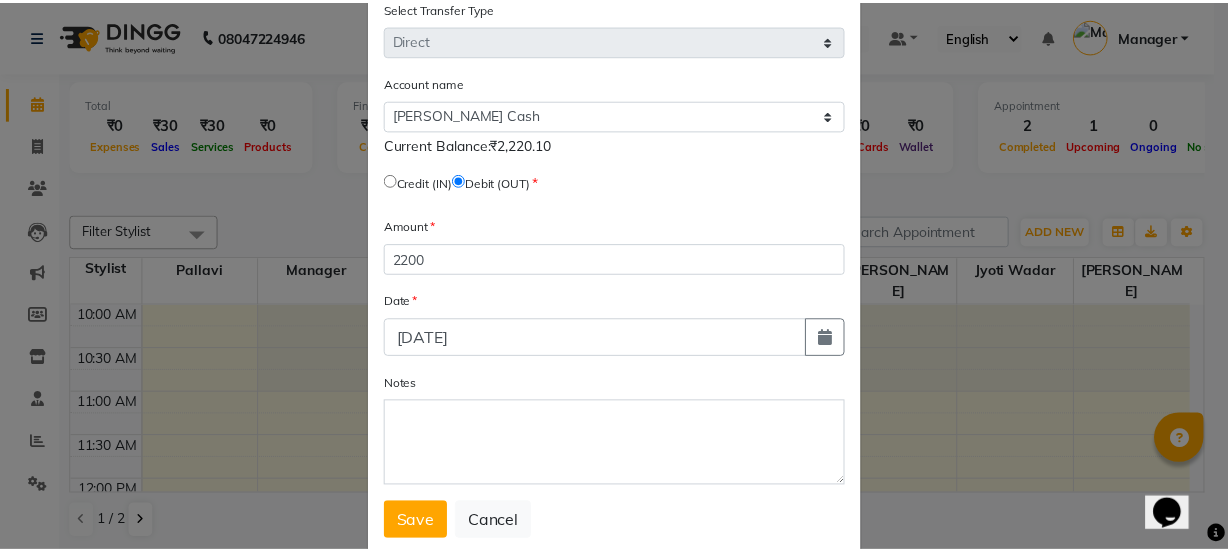 scroll, scrollTop: 159, scrollLeft: 0, axis: vertical 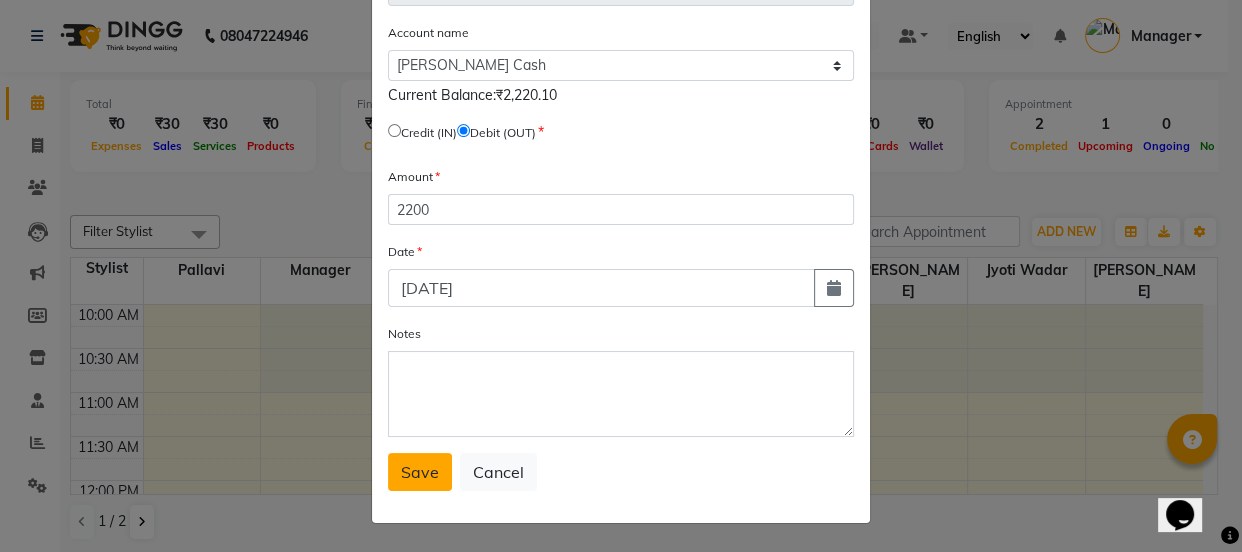 click on "Save" at bounding box center [420, 472] 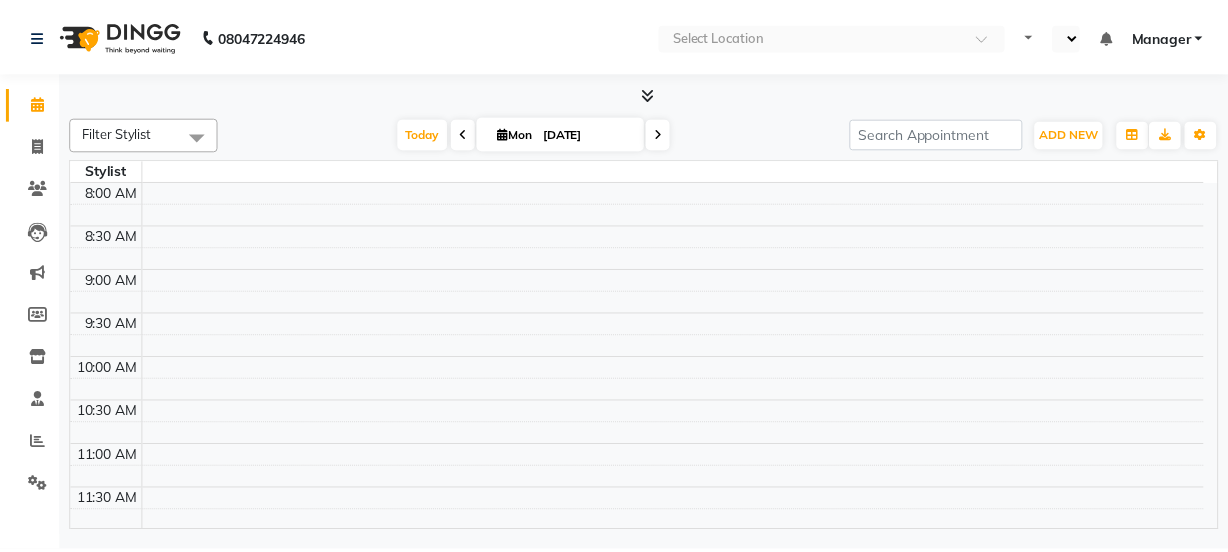 scroll, scrollTop: 0, scrollLeft: 0, axis: both 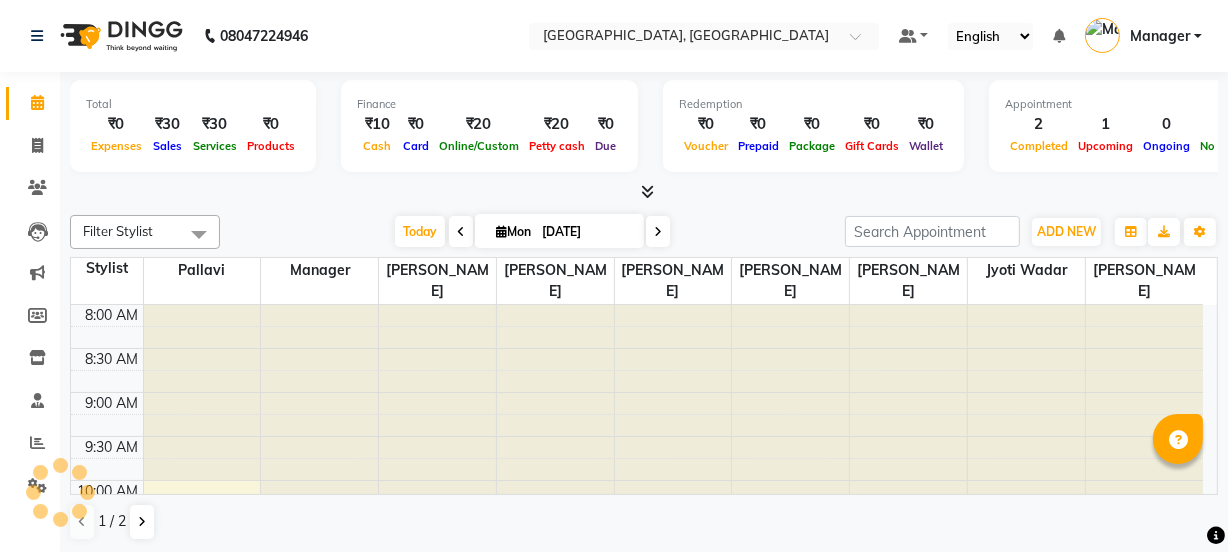 select on "en" 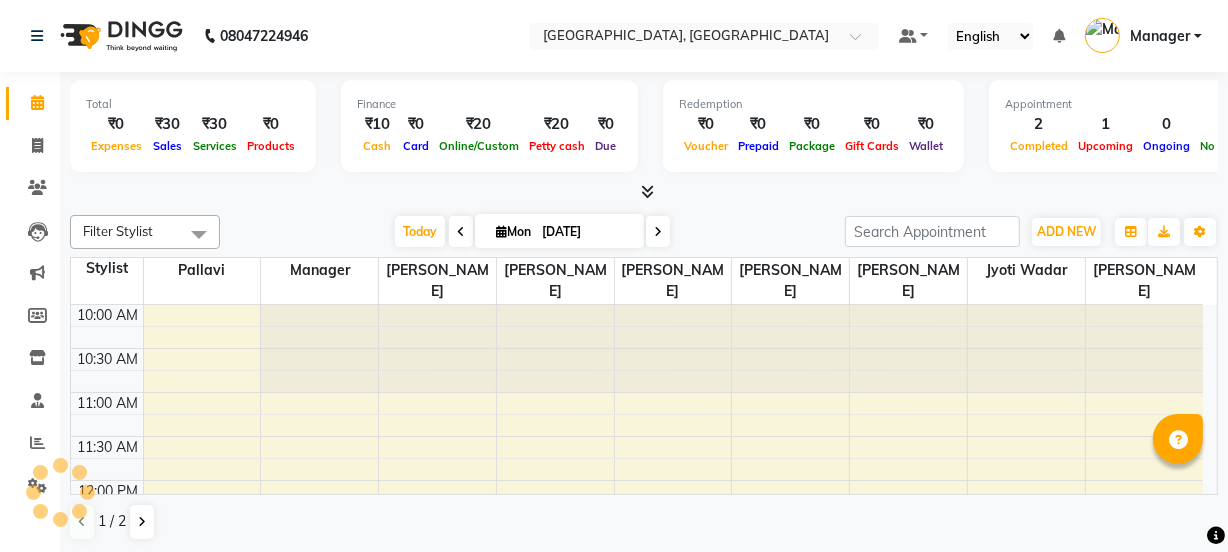 scroll, scrollTop: 0, scrollLeft: 0, axis: both 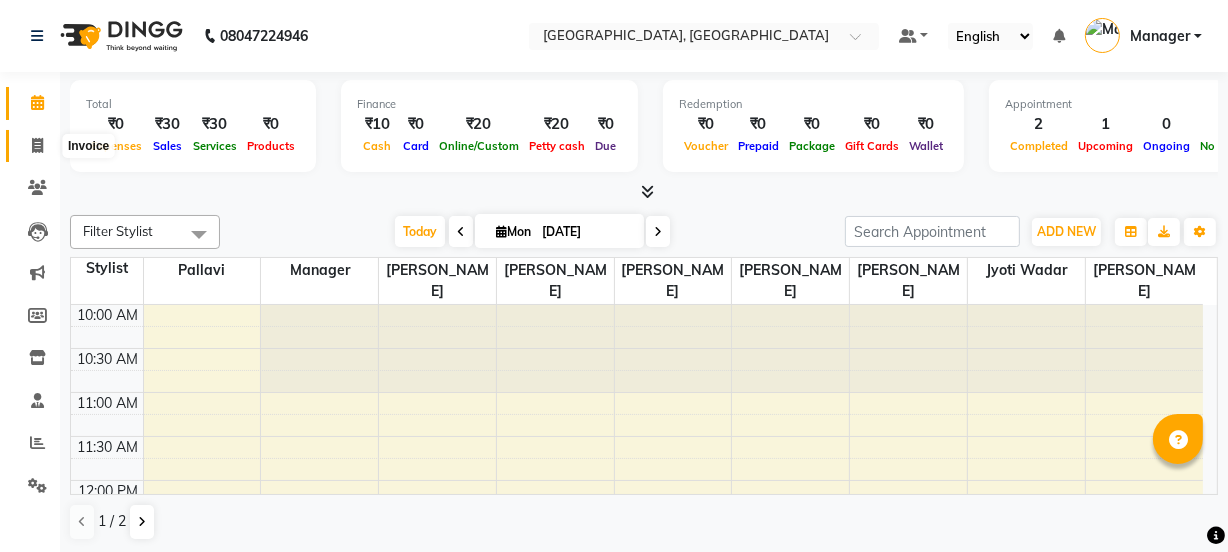 click 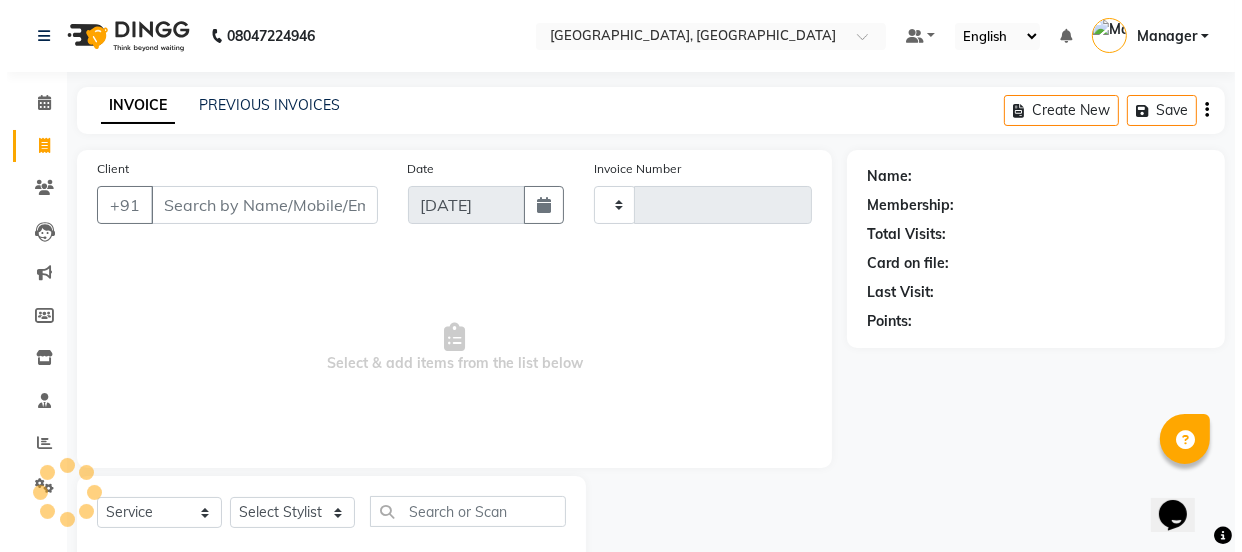 scroll, scrollTop: 0, scrollLeft: 0, axis: both 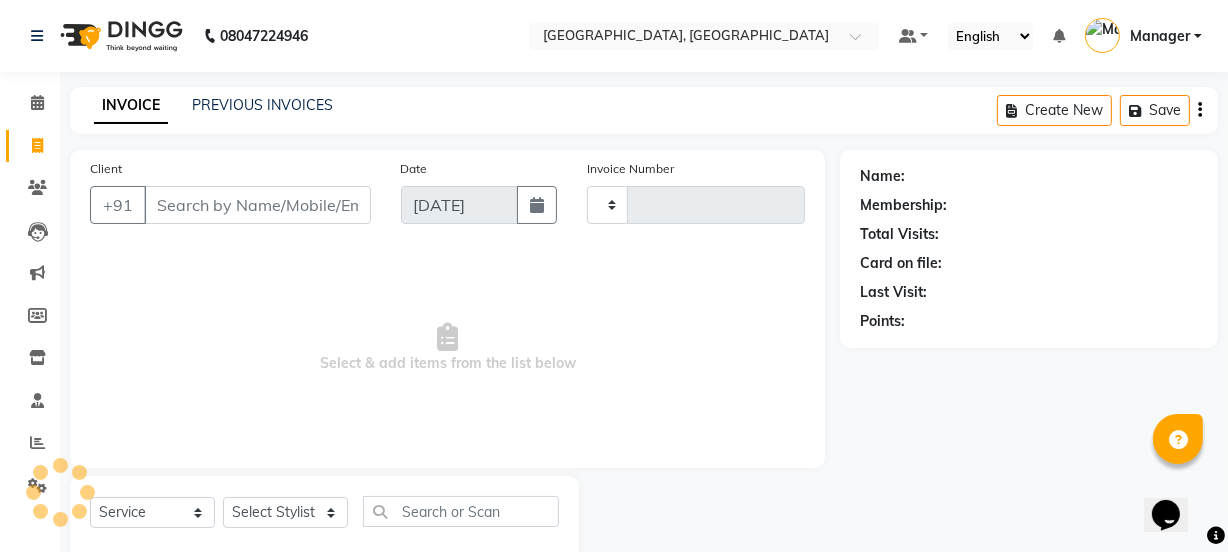 type on "0869" 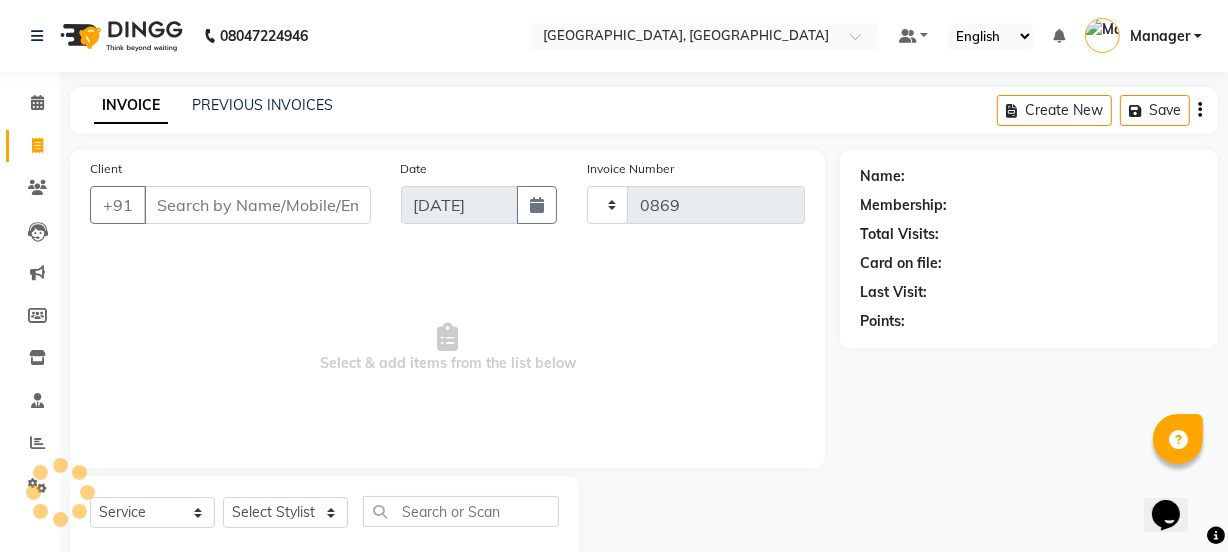 select on "7742" 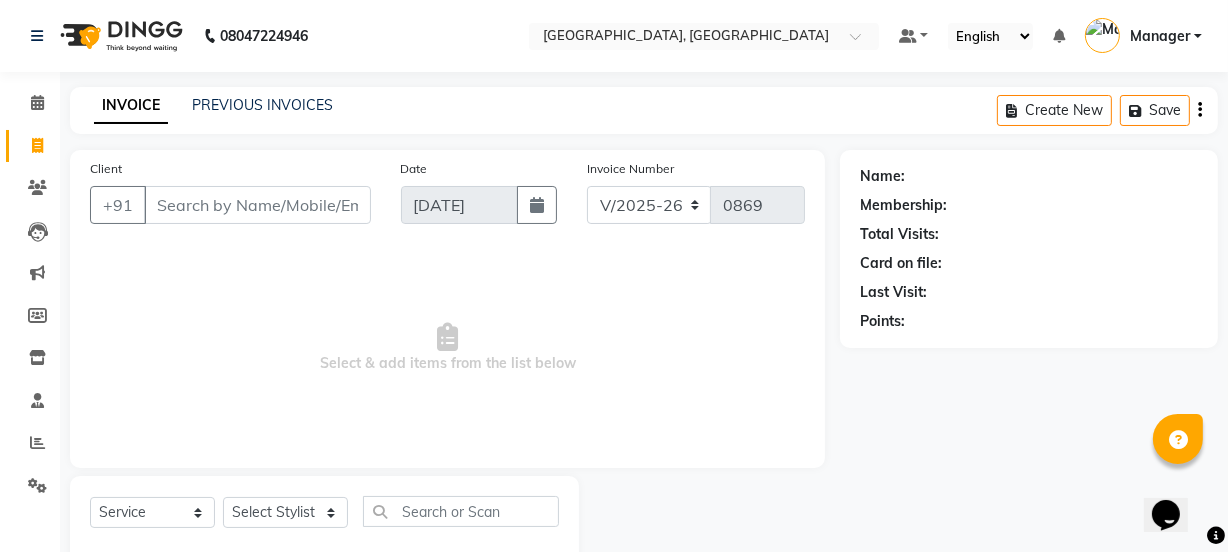 select on "membership" 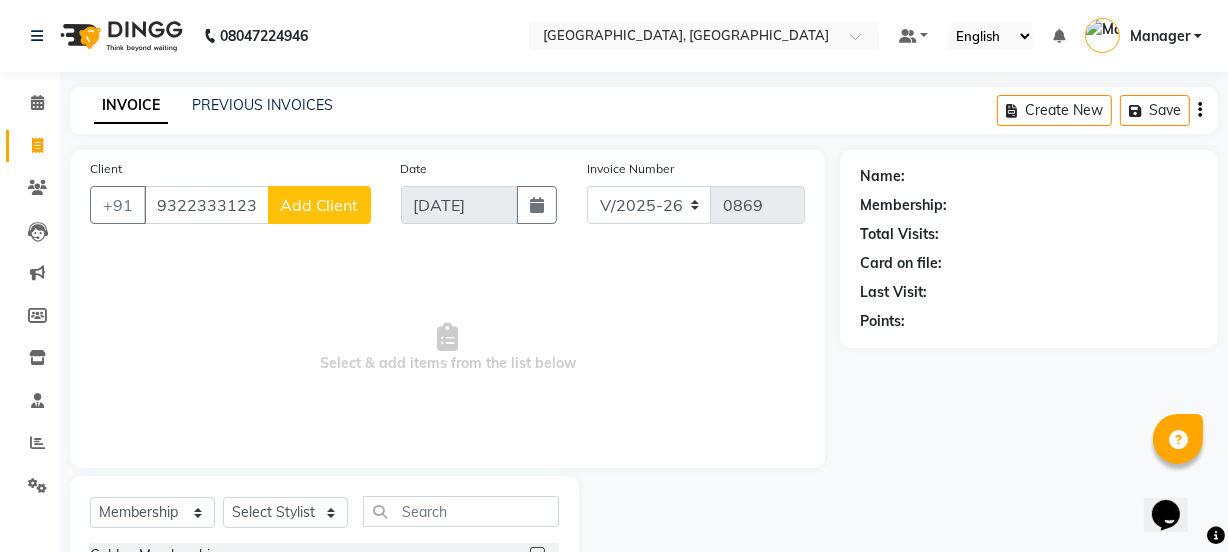 type on "9322333123" 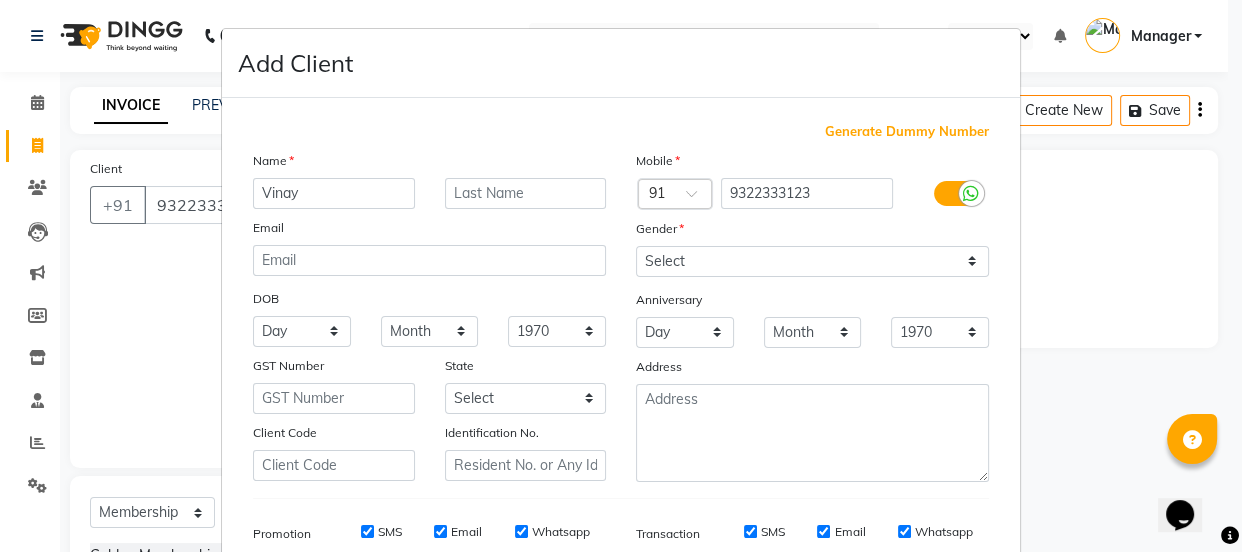 type on "Vinay" 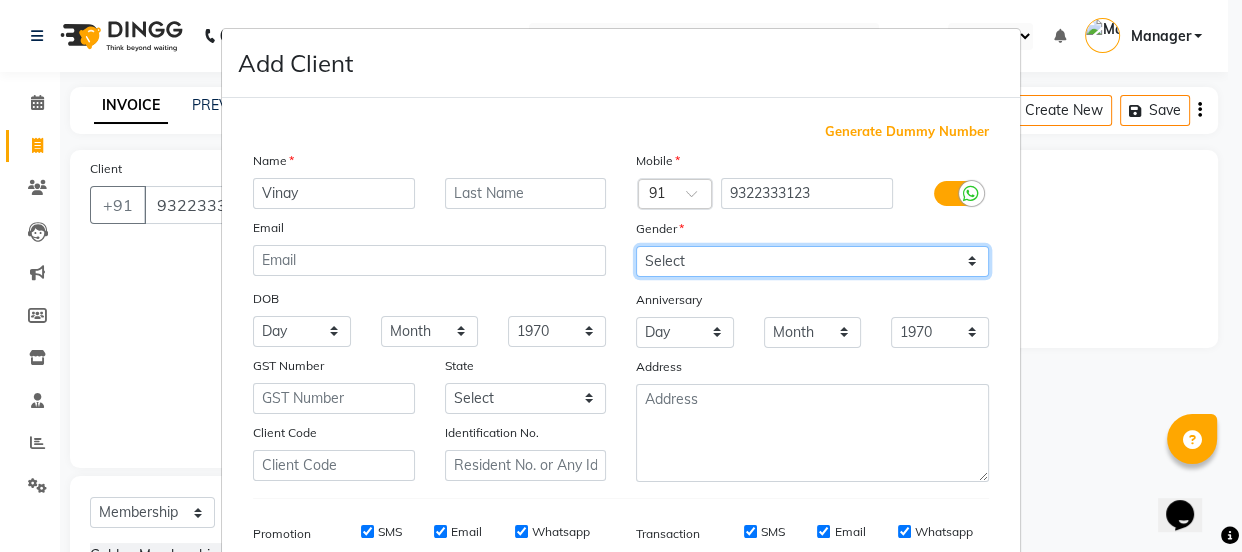 click on "Select Male Female Other Prefer Not To Say" at bounding box center [812, 261] 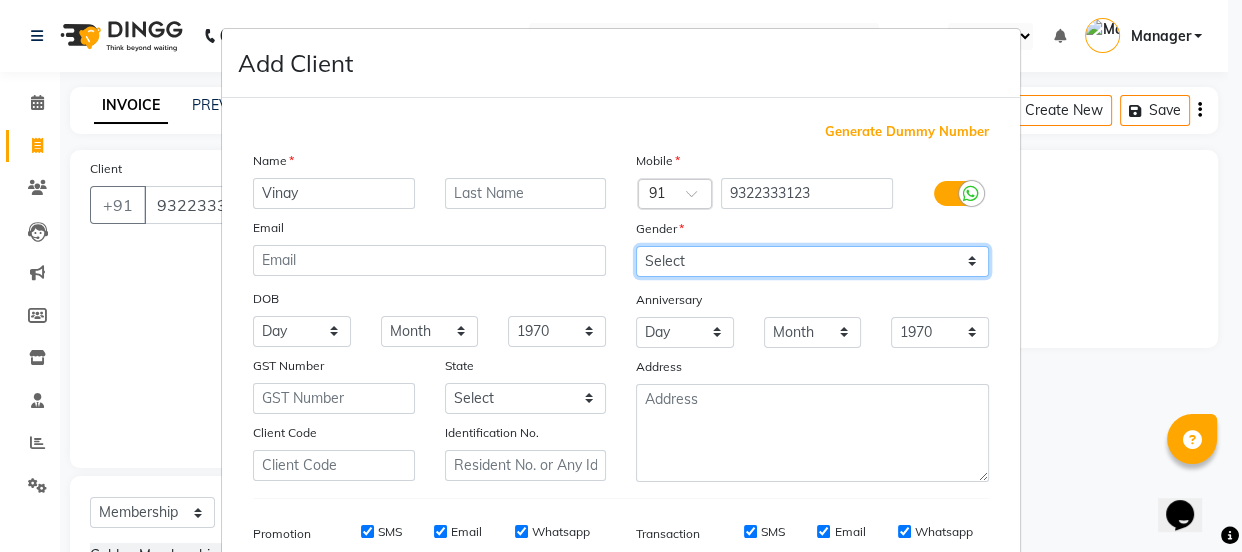 select on "male" 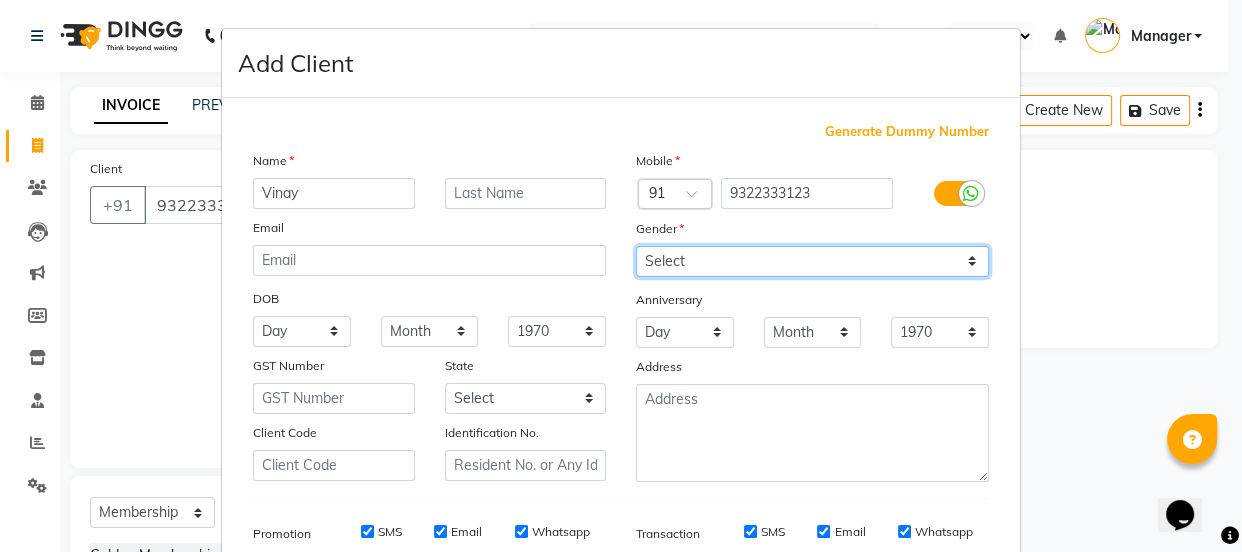 click on "Select Male Female Other Prefer Not To Say" at bounding box center (812, 261) 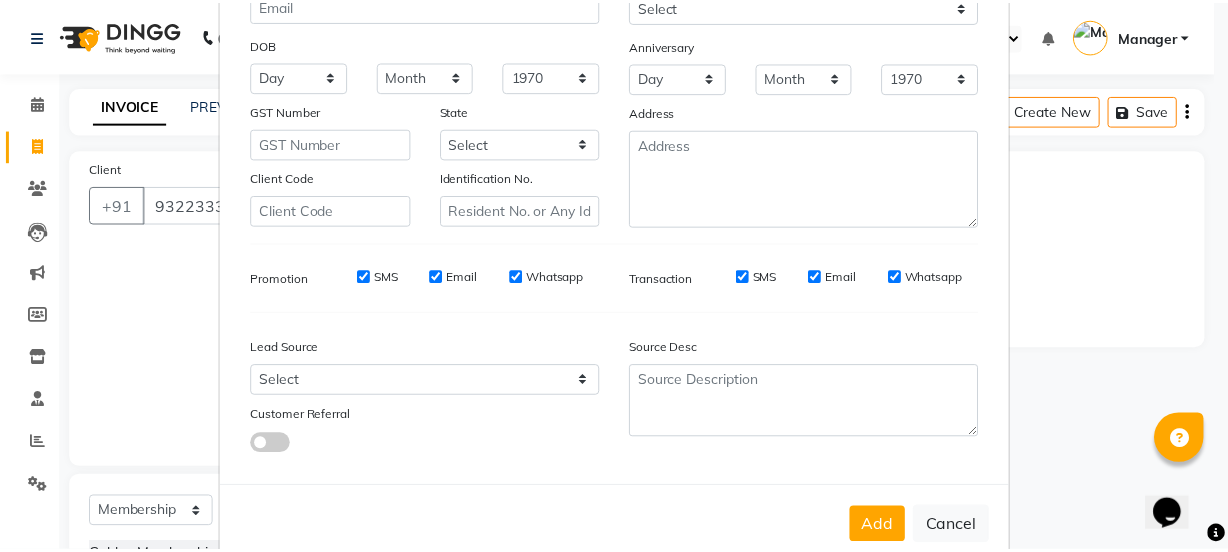 scroll, scrollTop: 301, scrollLeft: 0, axis: vertical 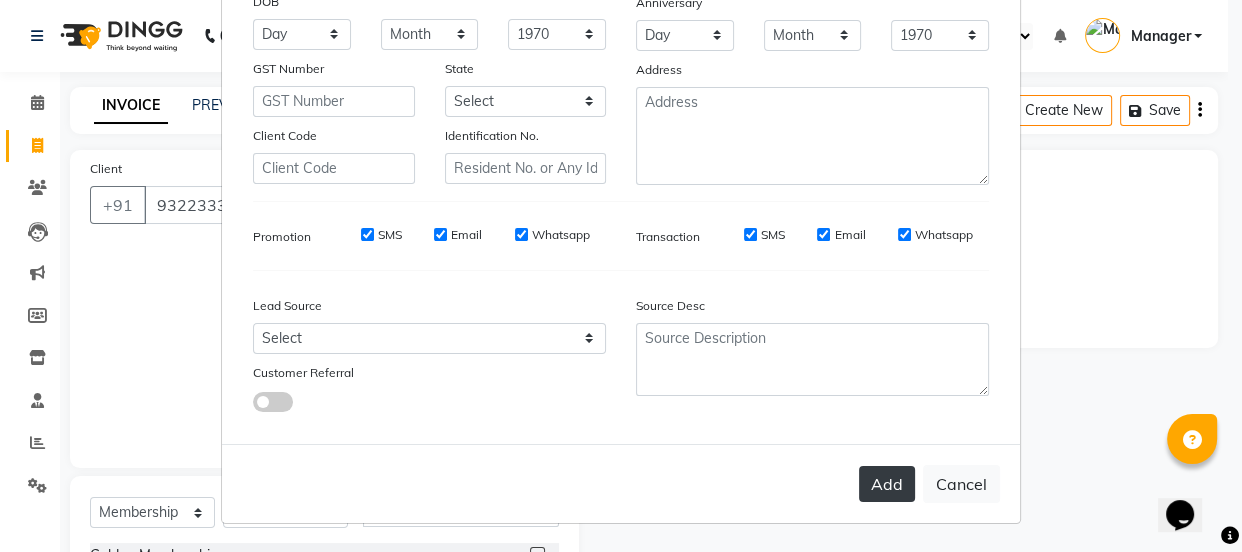 click on "Add" at bounding box center [887, 484] 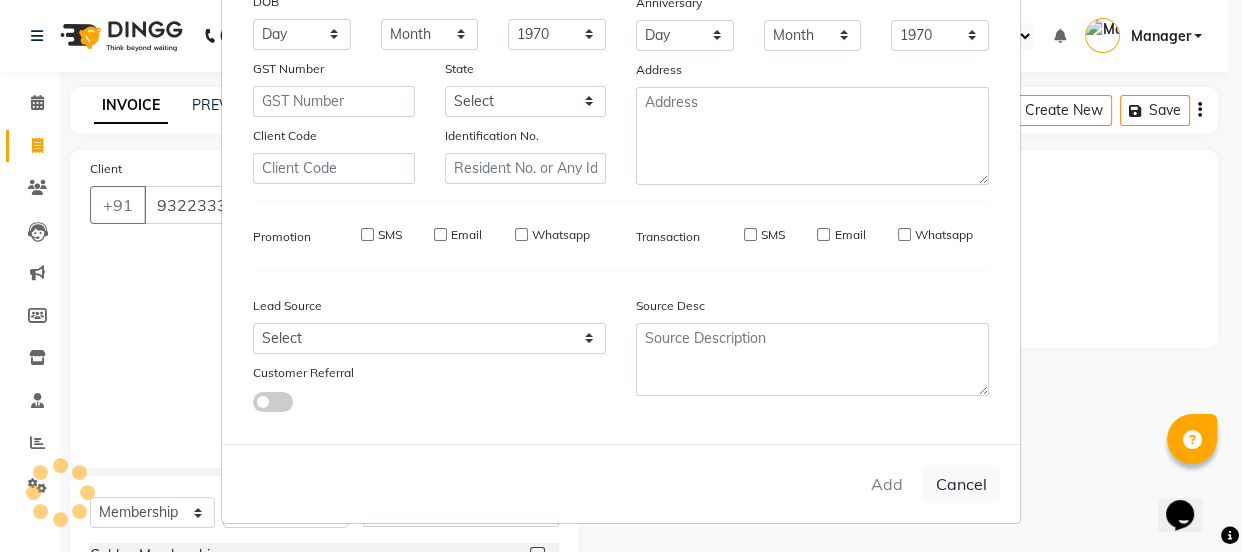 type on "93******23" 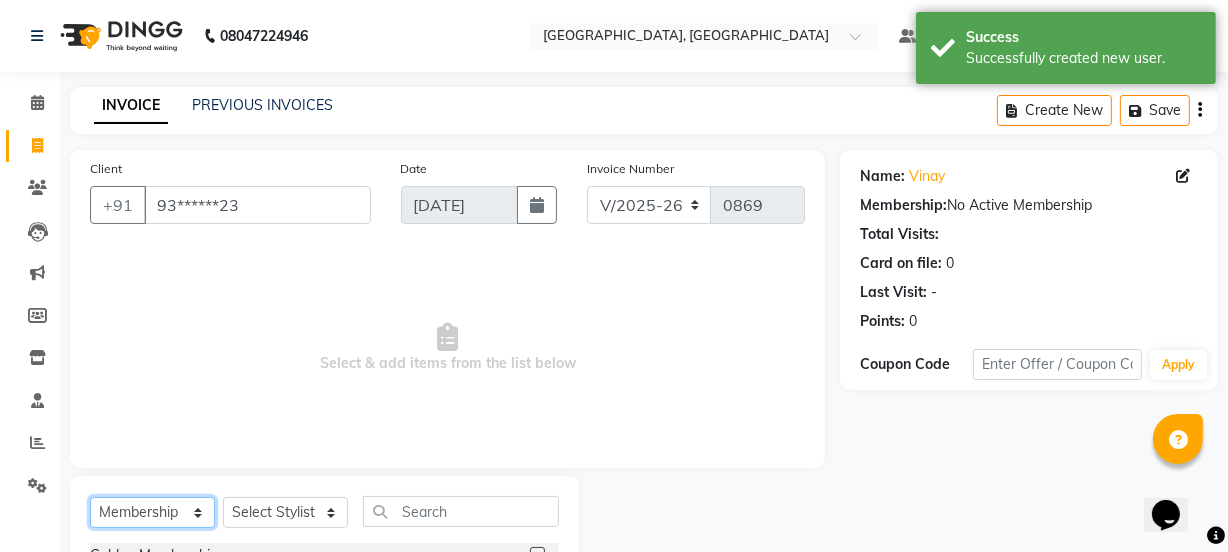 click on "Select  Service  Product  Membership  Package Voucher Prepaid Gift Card" 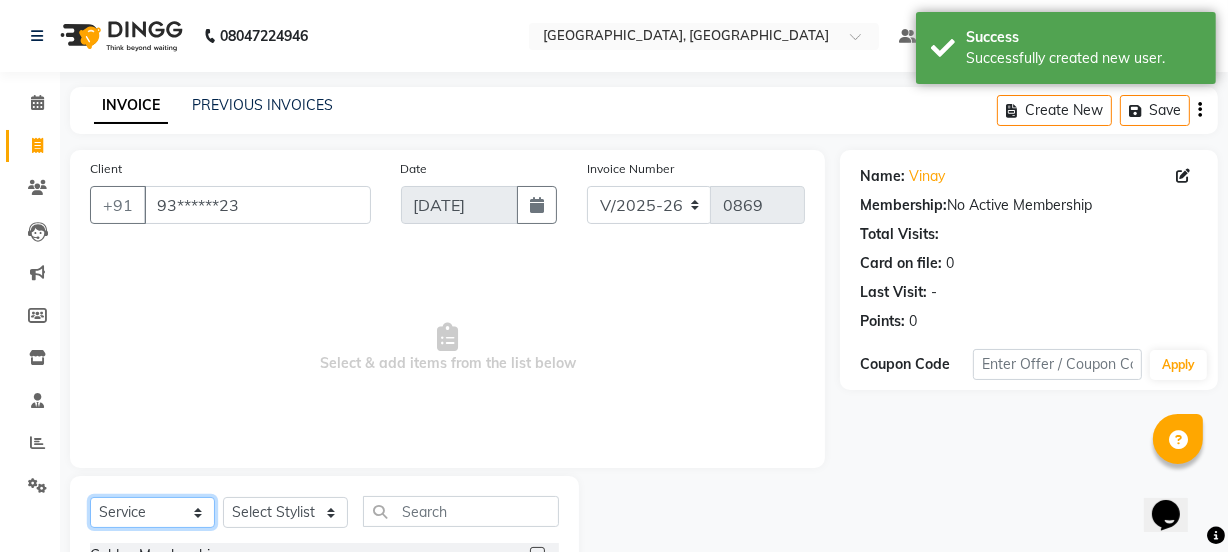 click on "Select  Service  Product  Membership  Package Voucher Prepaid Gift Card" 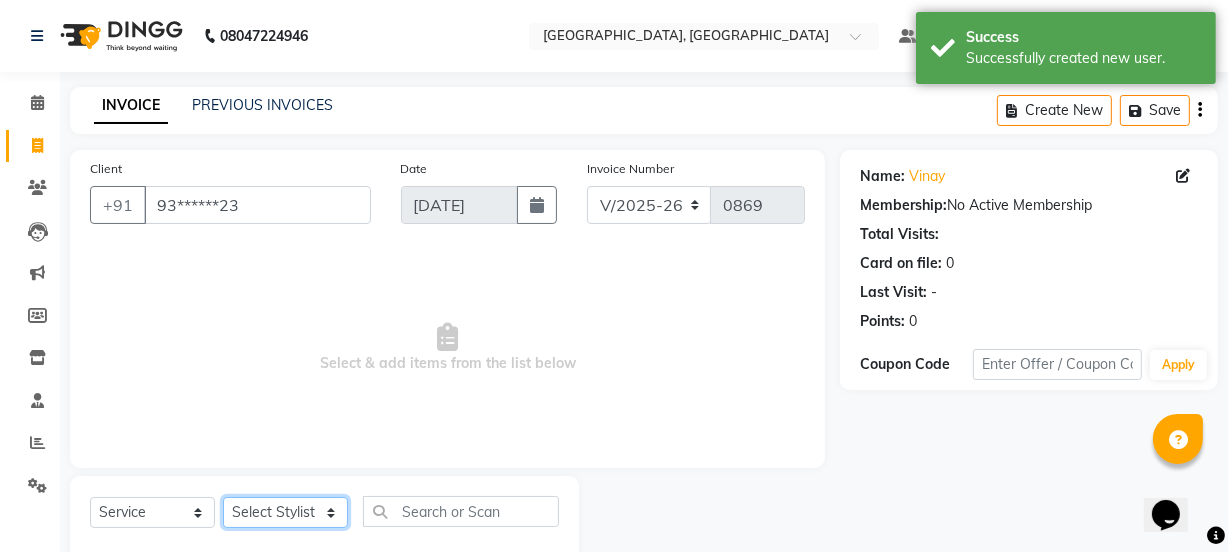 click on "Select Stylist [PERSON_NAME] wadar Manager [PERSON_NAME] [PERSON_NAME]  [PERSON_NAME] [PERSON_NAME]  [PERSON_NAME] [PERSON_NAME] [PERSON_NAME]" 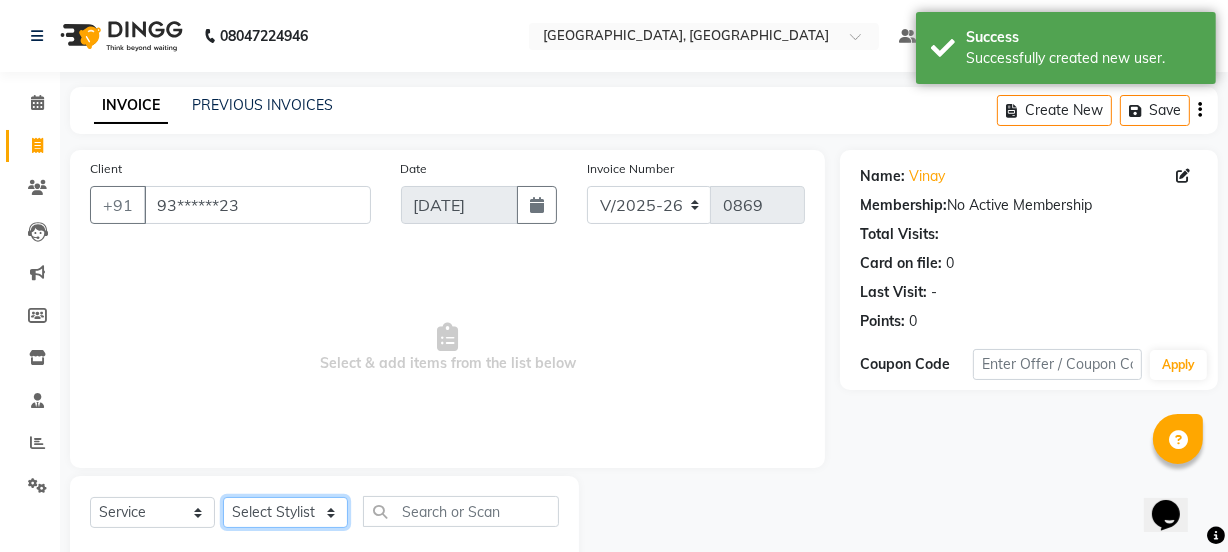 select on "68995" 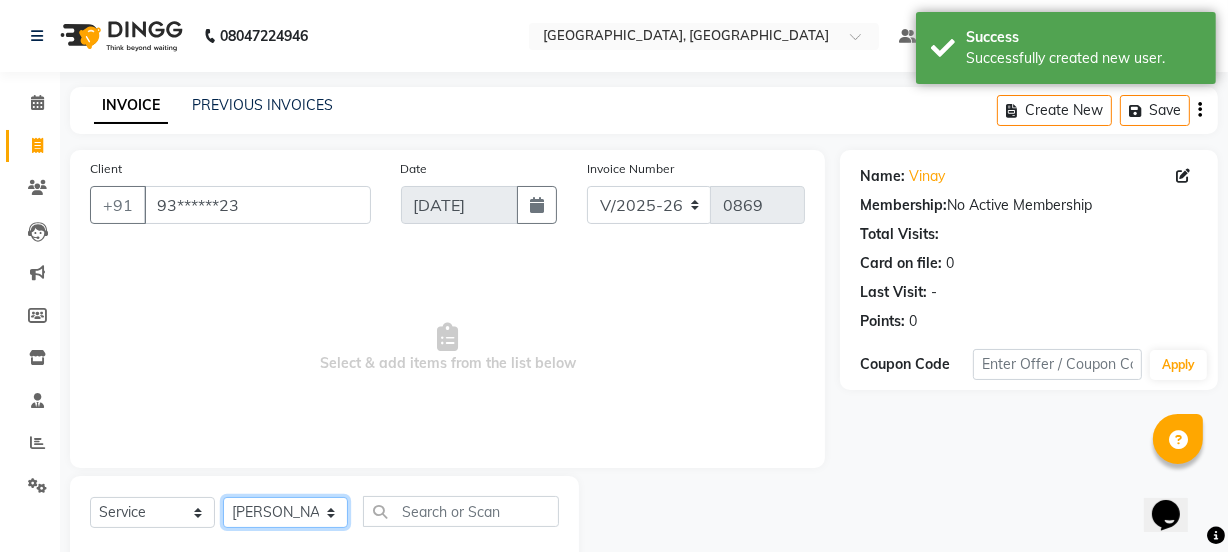 click on "Select Stylist [PERSON_NAME] wadar Manager [PERSON_NAME] [PERSON_NAME]  [PERSON_NAME] [PERSON_NAME]  [PERSON_NAME] [PERSON_NAME] [PERSON_NAME]" 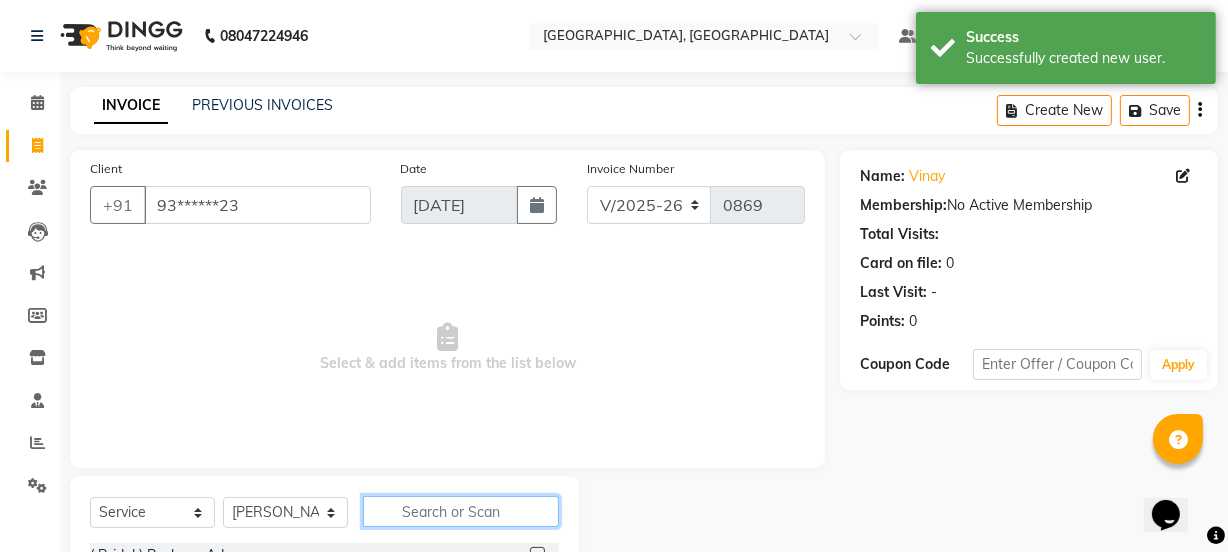 click 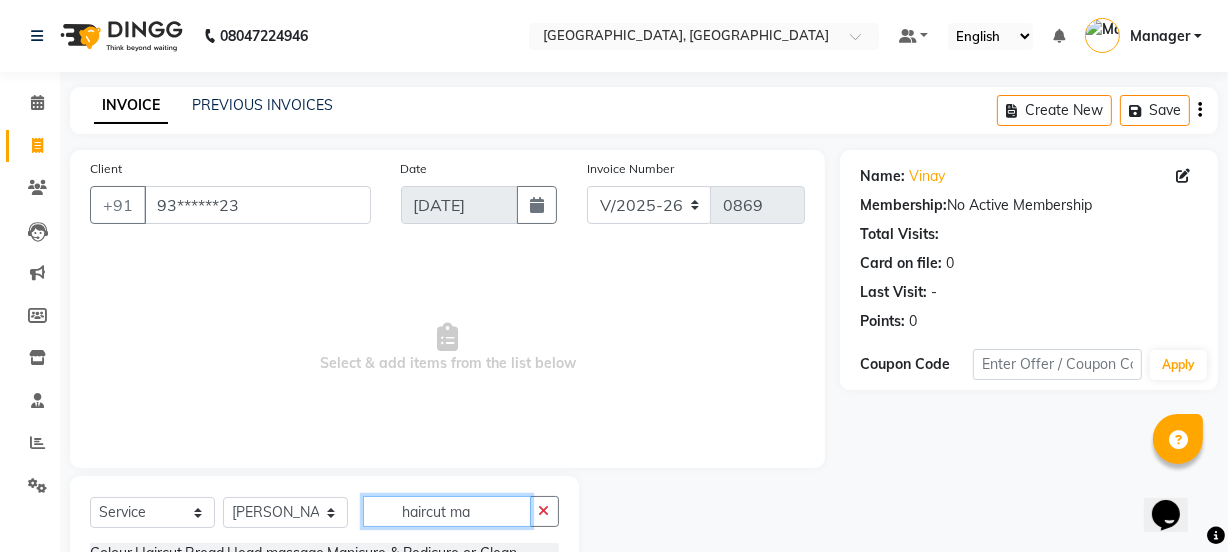 scroll, scrollTop: 124, scrollLeft: 0, axis: vertical 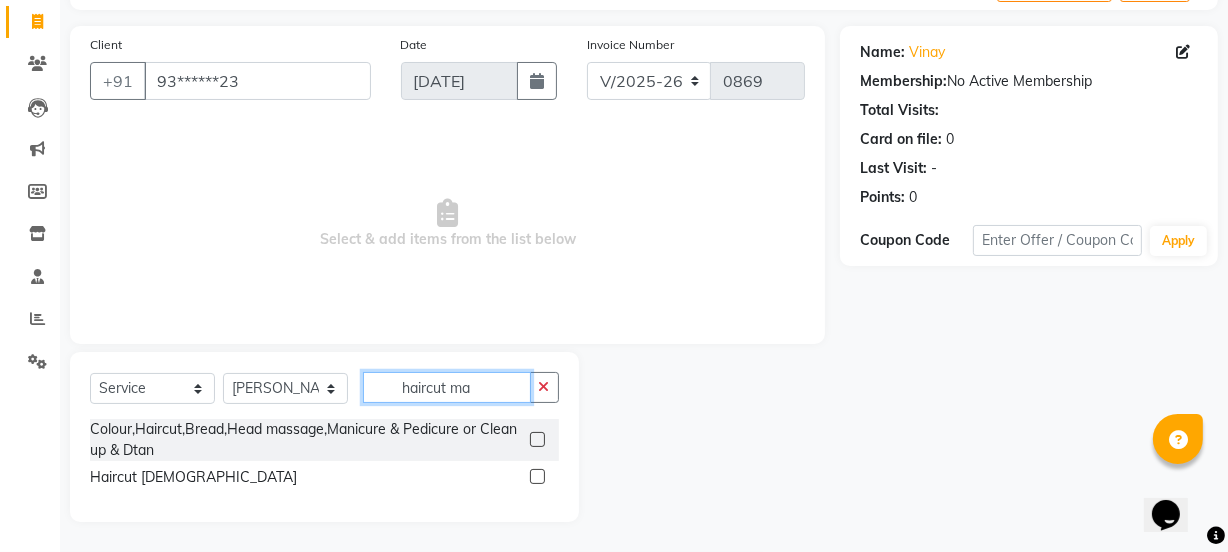 type on "haircut ma" 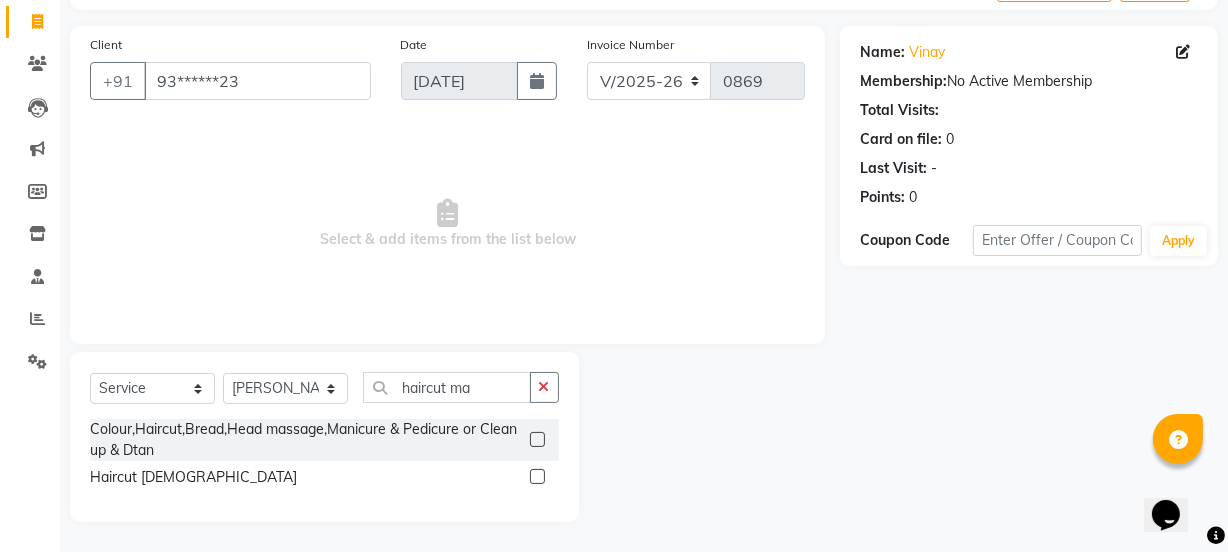 click 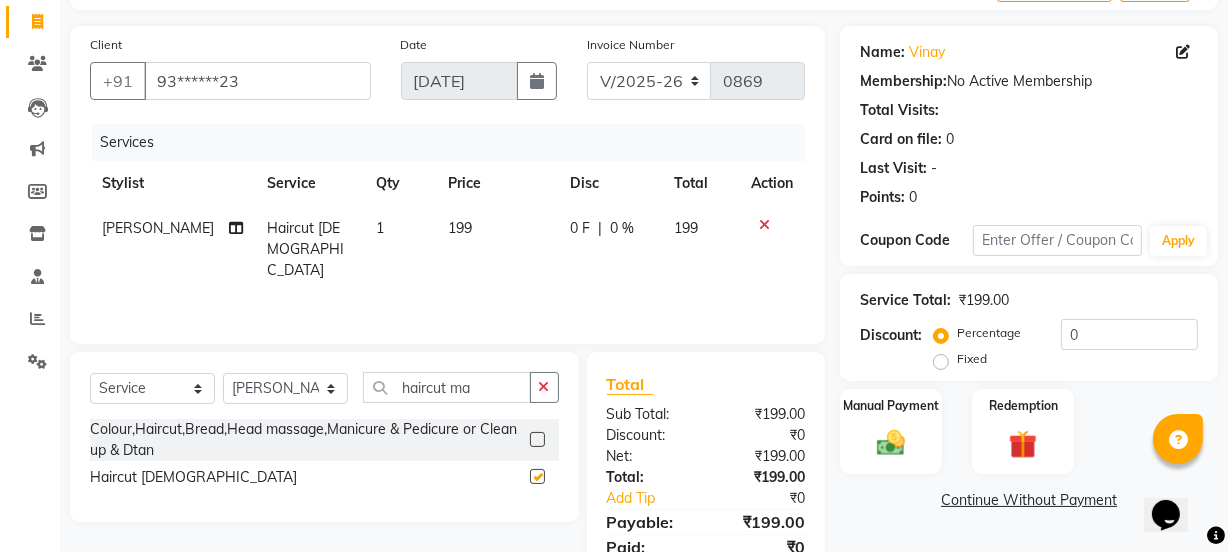 checkbox on "false" 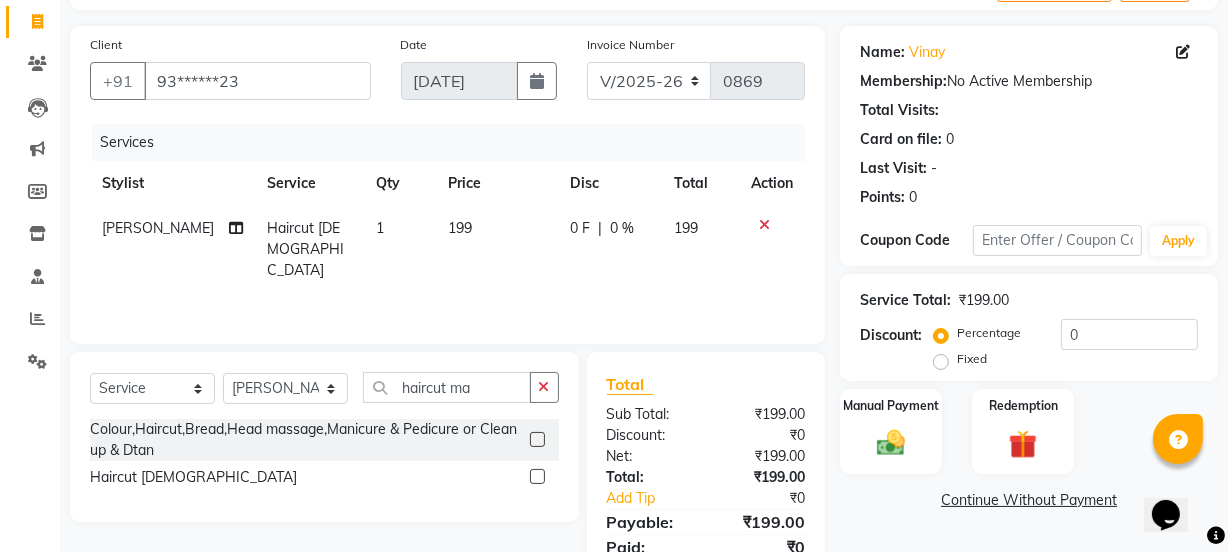 click on "199" 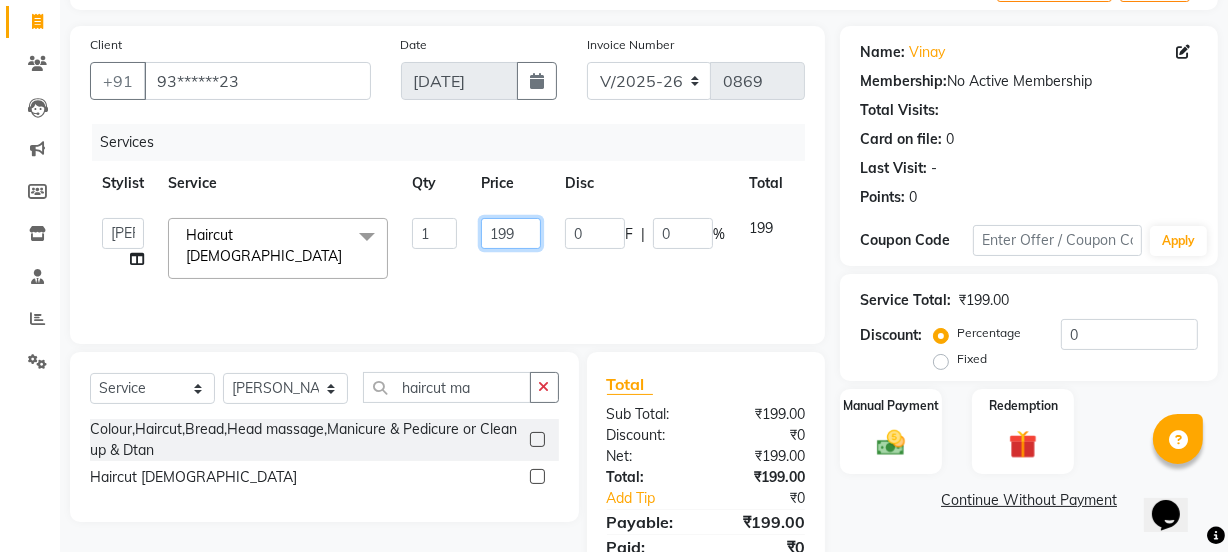click on "199" 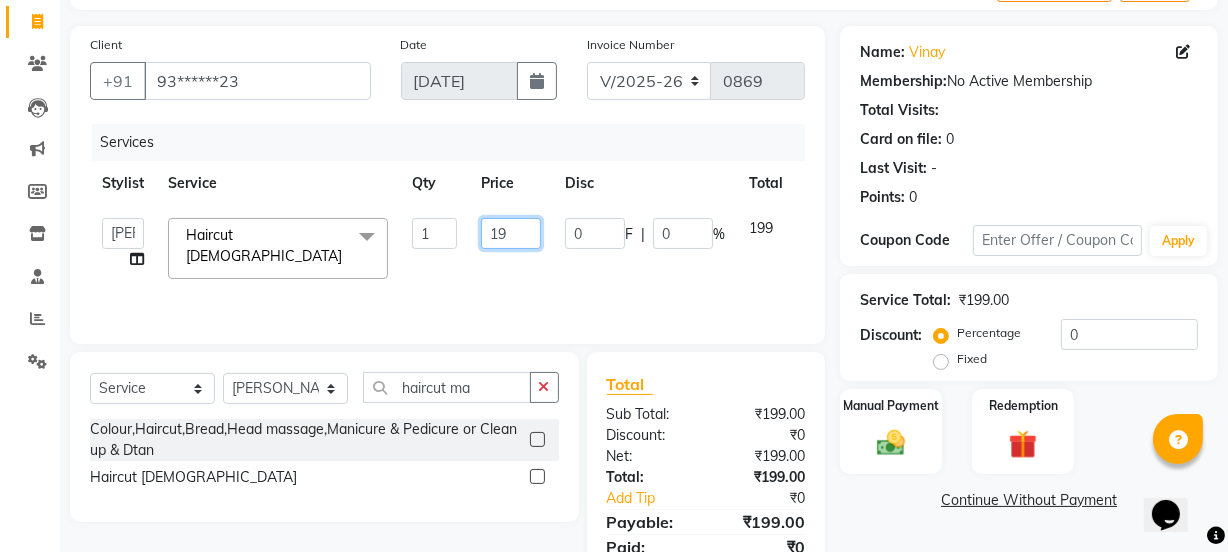 type on "1" 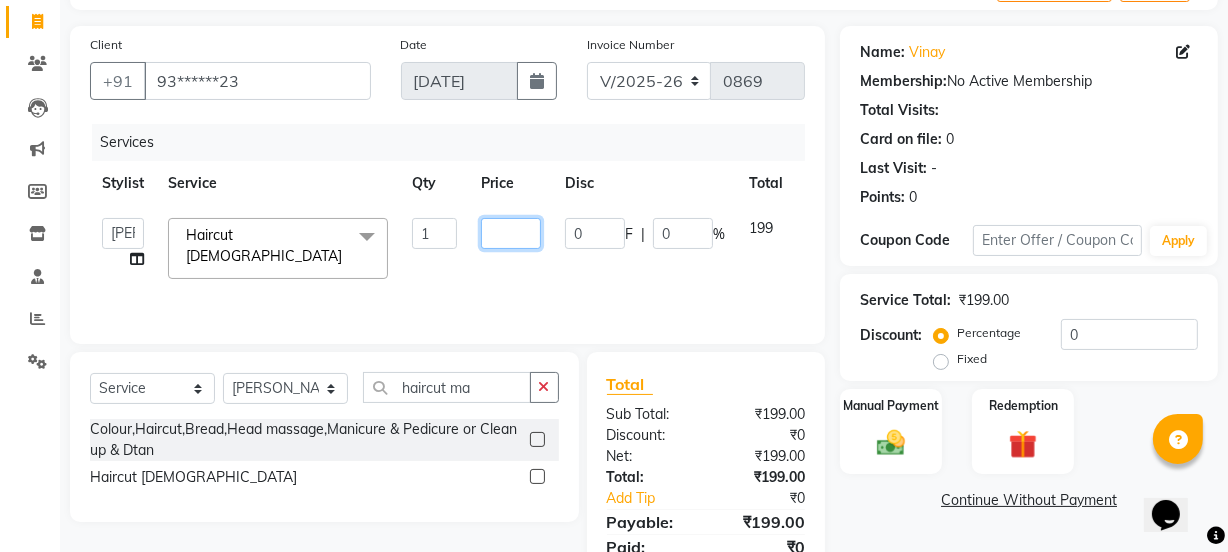 type on "2" 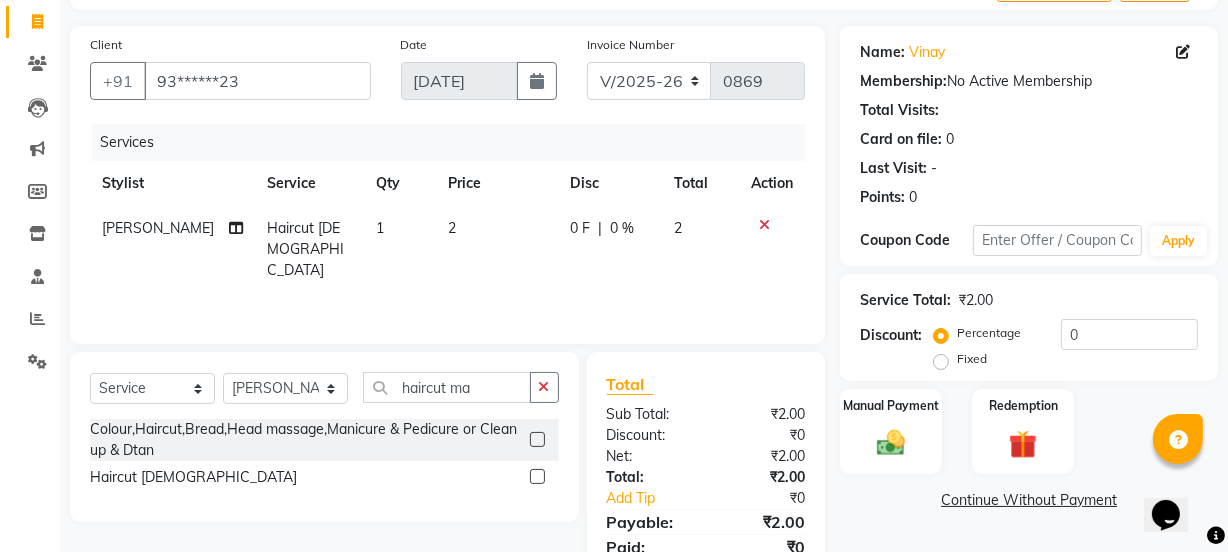 click on "2" 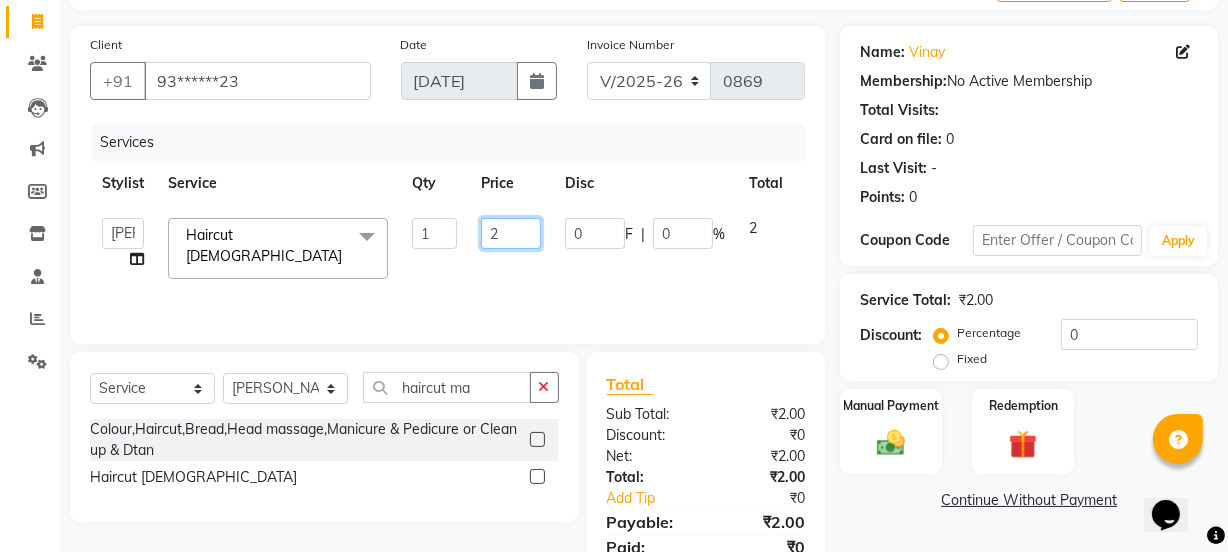 click on "2" 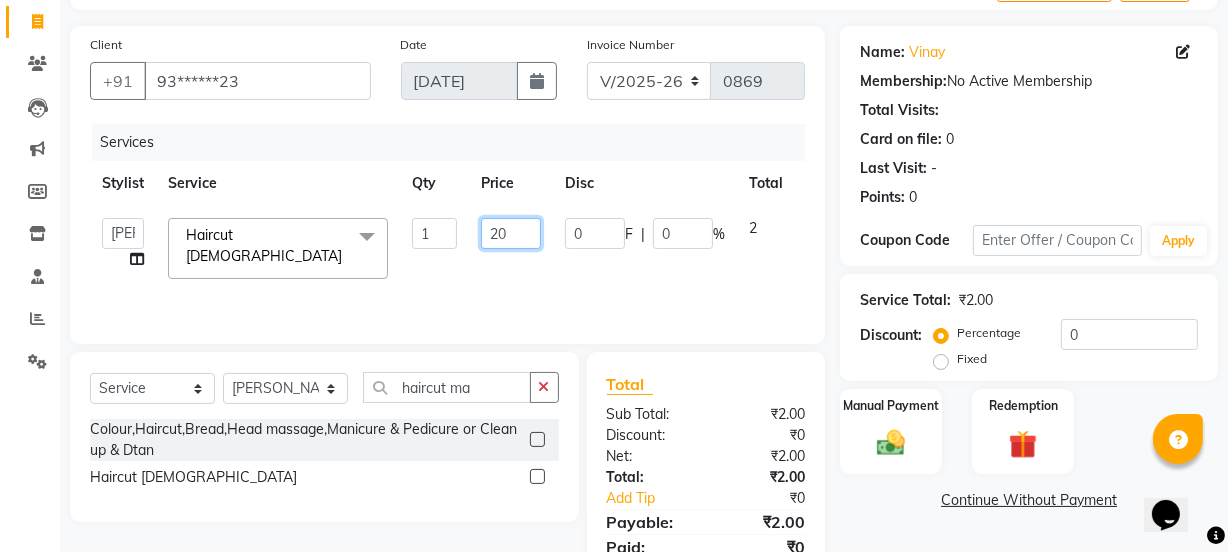type on "200" 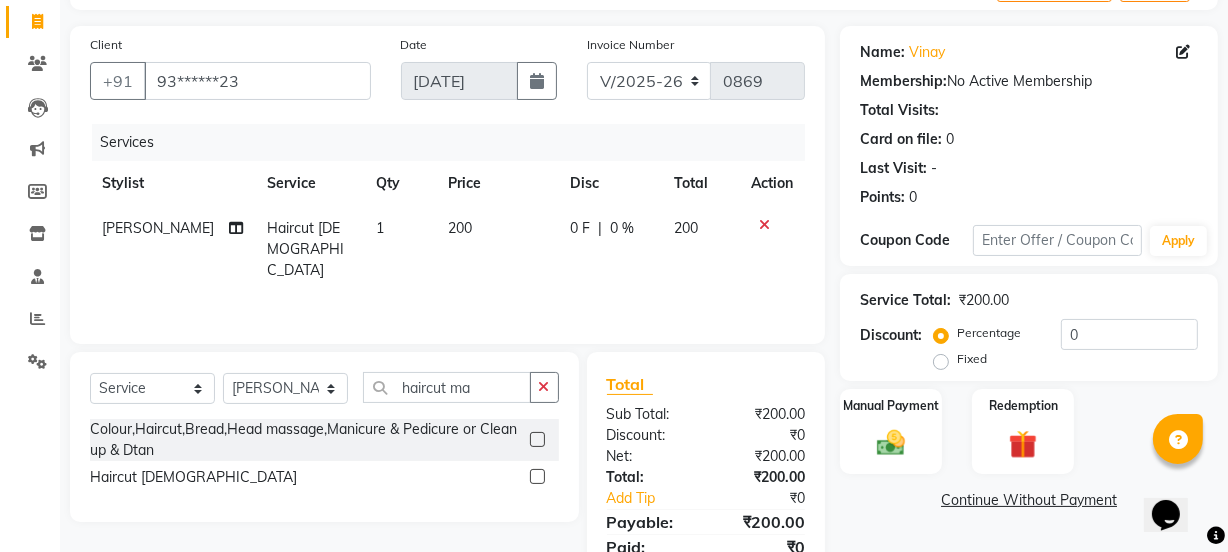 click on "Services Stylist Service Qty Price Disc Total Action Meraj Ansari Haircut Male 1 200 0 F | 0 % 200" 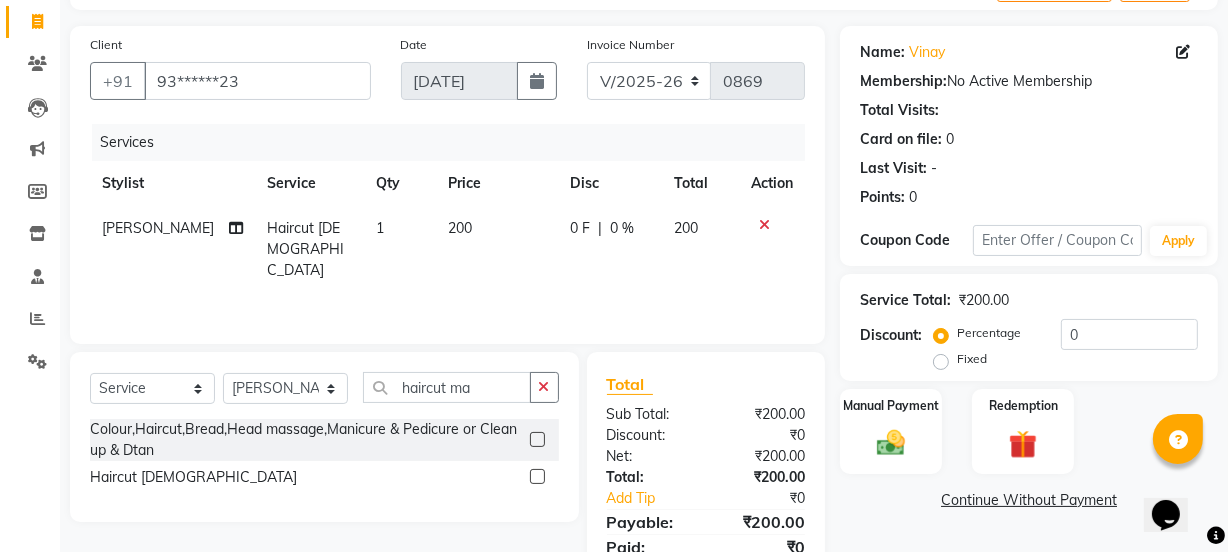 scroll, scrollTop: 206, scrollLeft: 0, axis: vertical 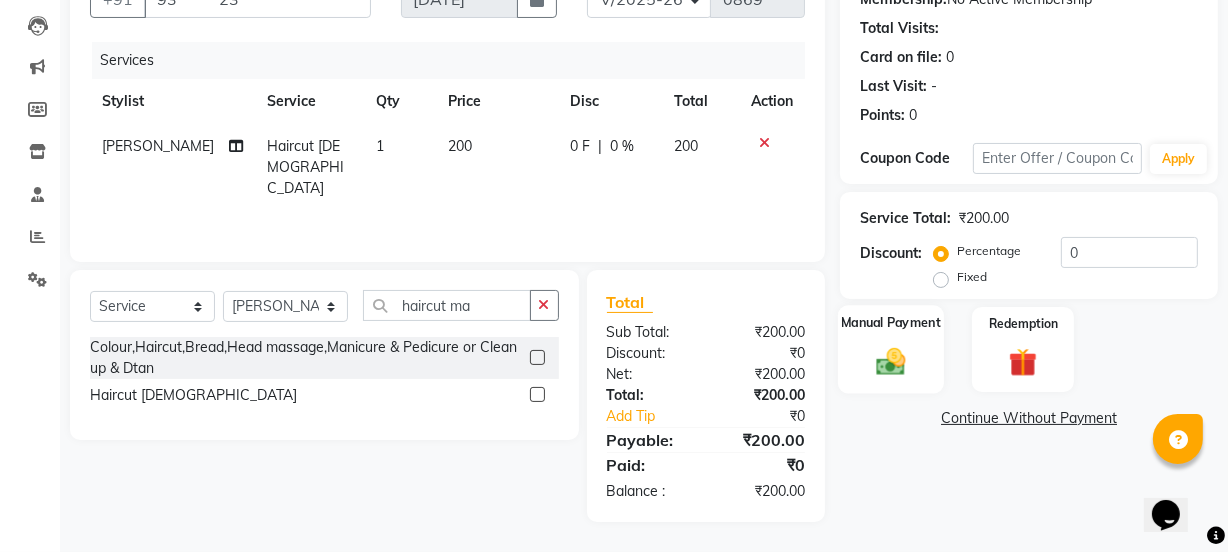 click on "Manual Payment" 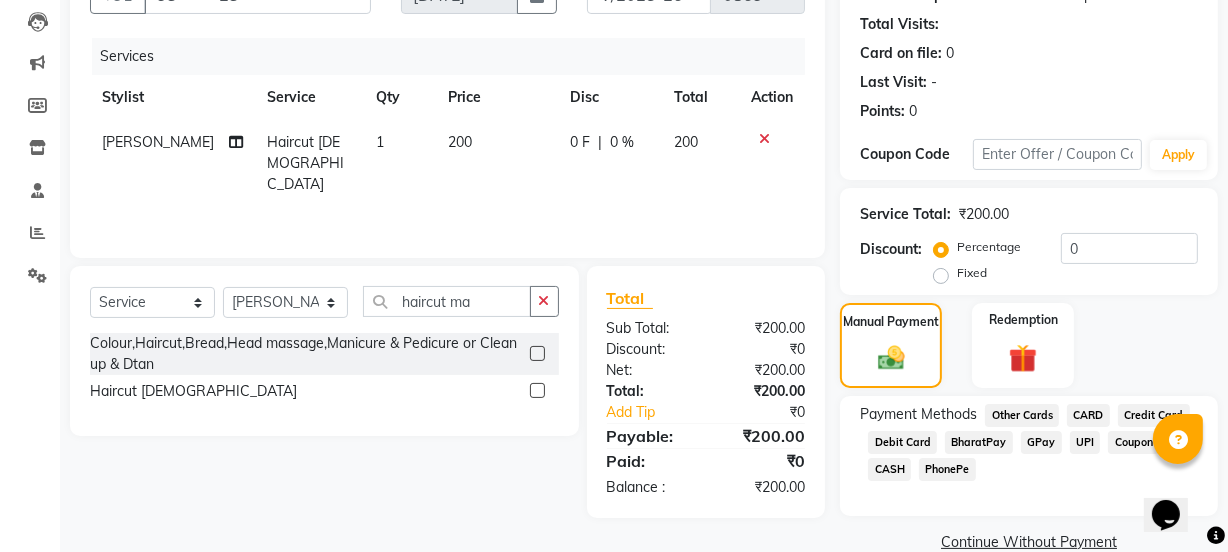 scroll, scrollTop: 244, scrollLeft: 0, axis: vertical 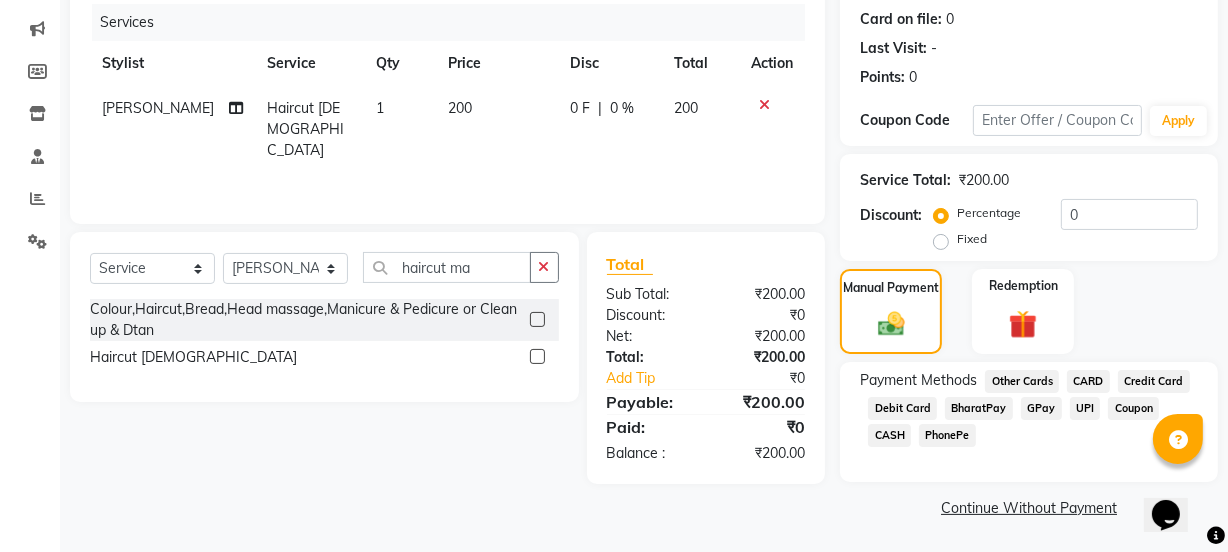 click on "GPay" 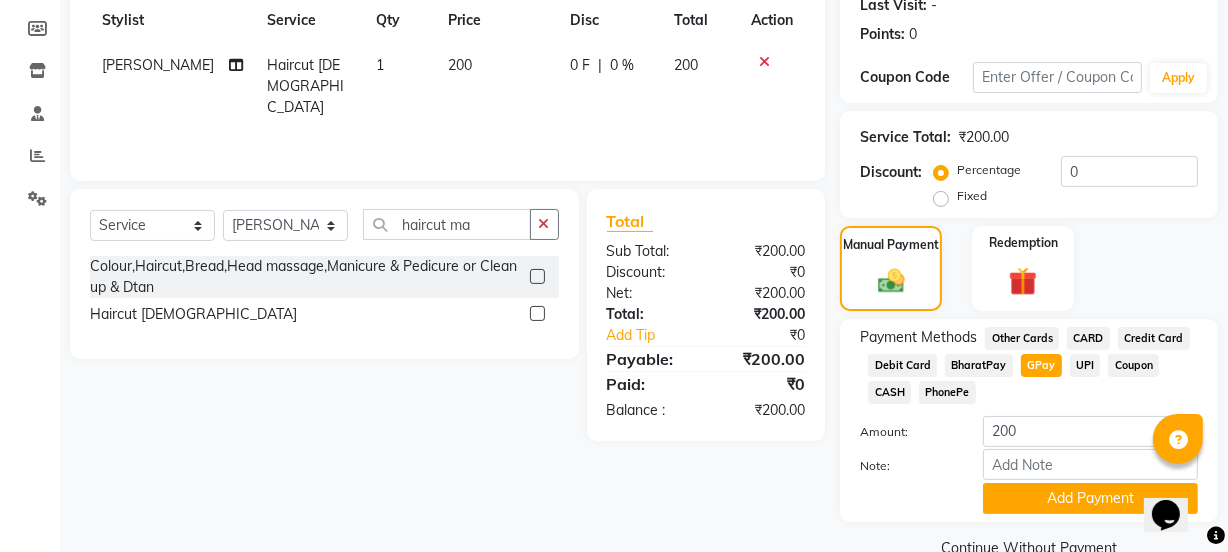 scroll, scrollTop: 328, scrollLeft: 0, axis: vertical 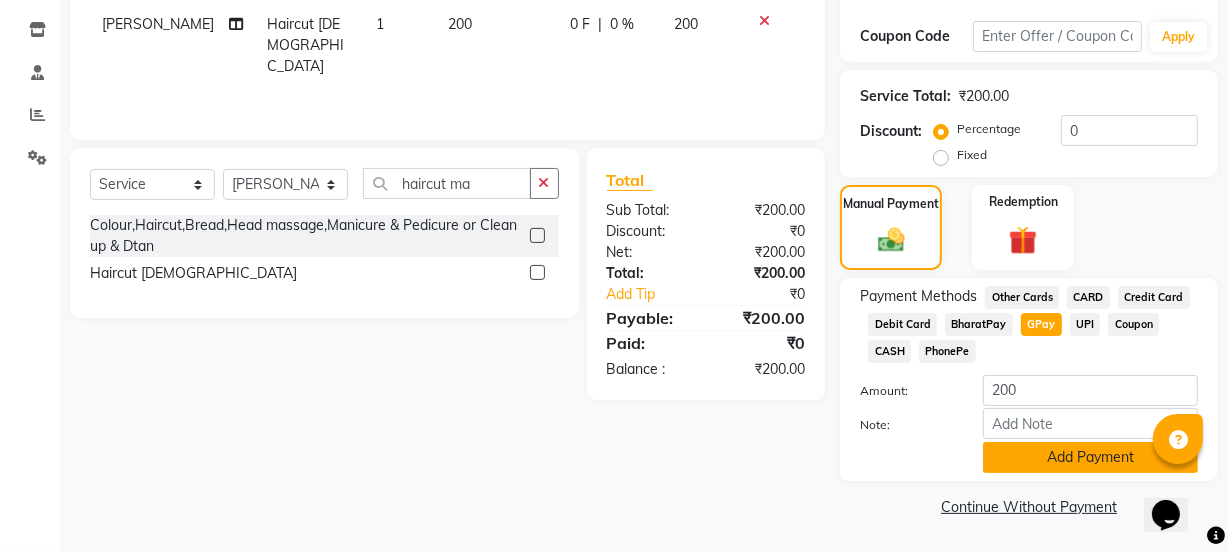 click on "Add Payment" 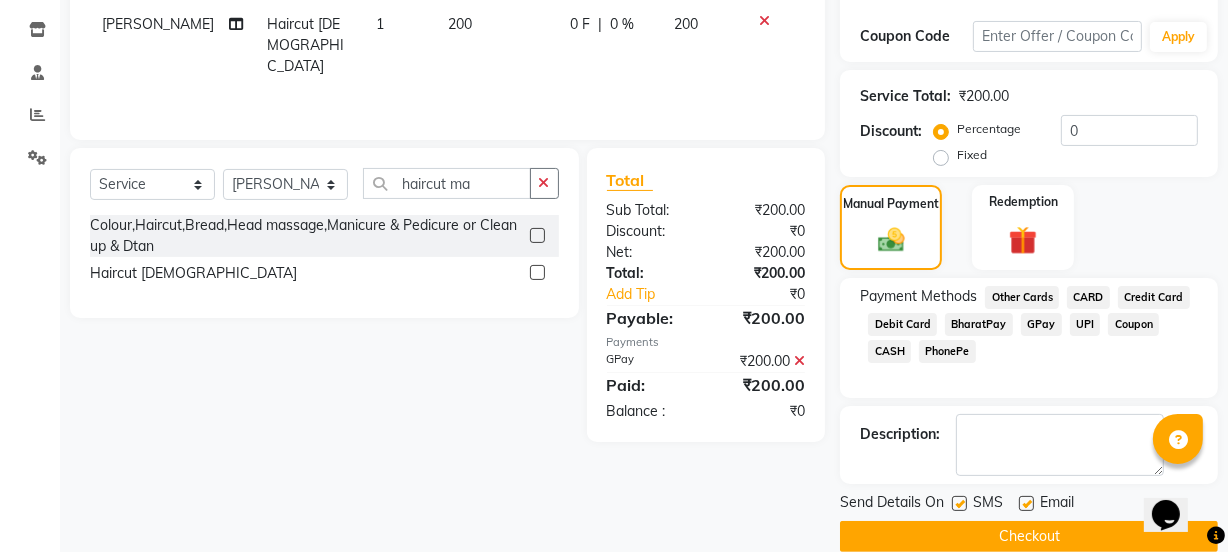 drag, startPoint x: 1177, startPoint y: 371, endPoint x: 1231, endPoint y: 362, distance: 54.74486 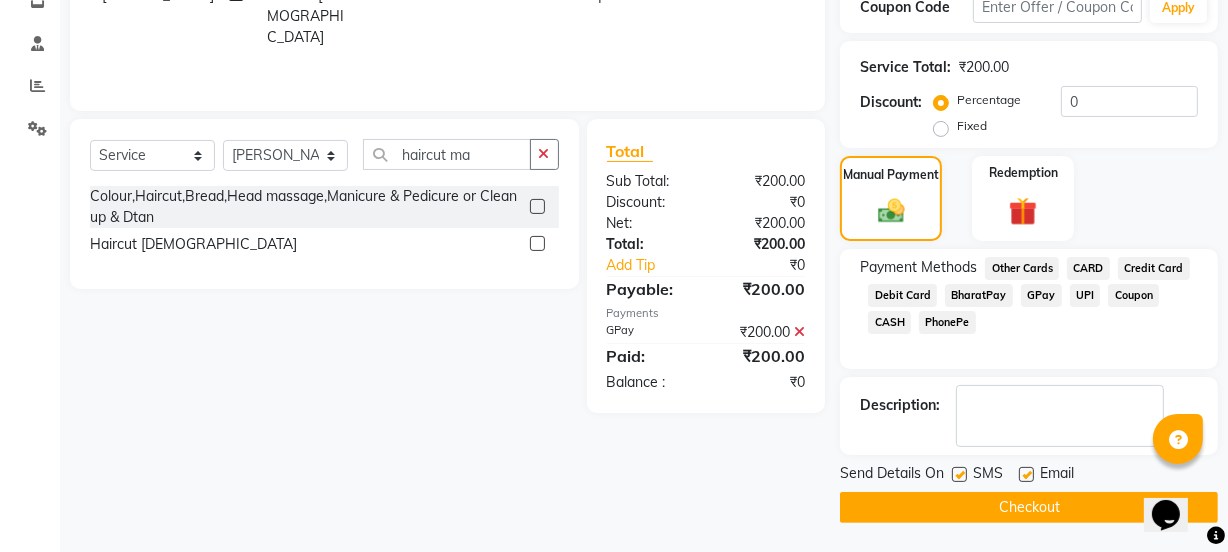 click on "Checkout" 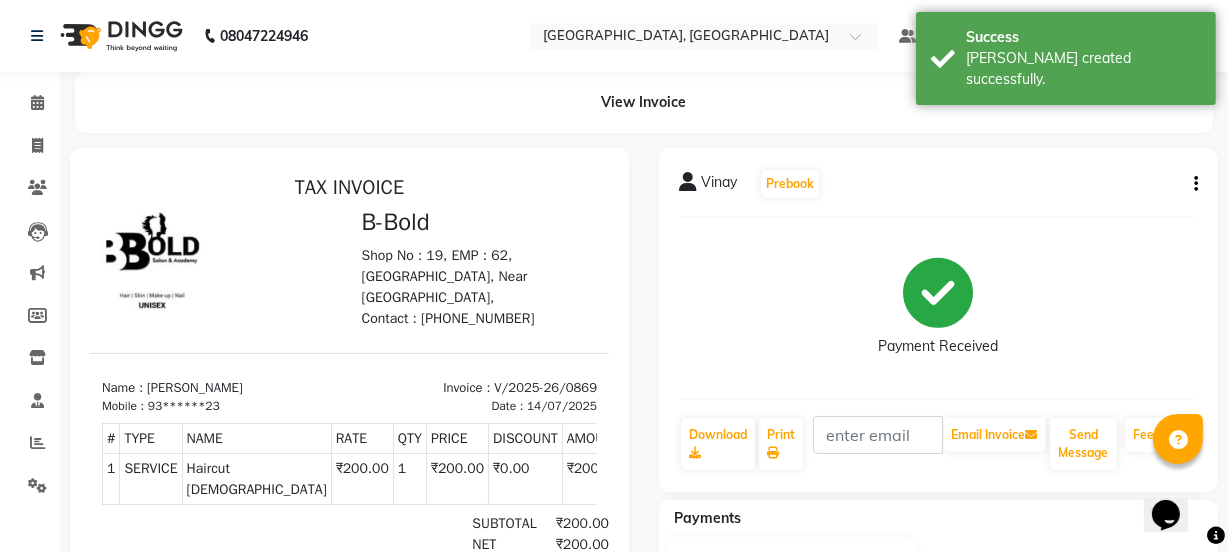 scroll, scrollTop: 0, scrollLeft: 0, axis: both 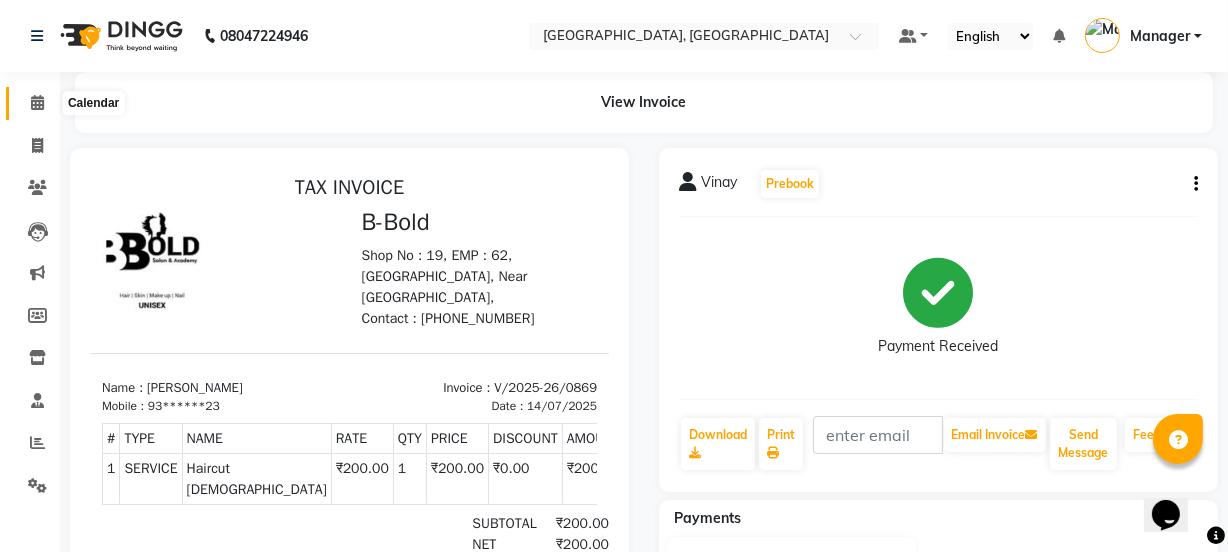click 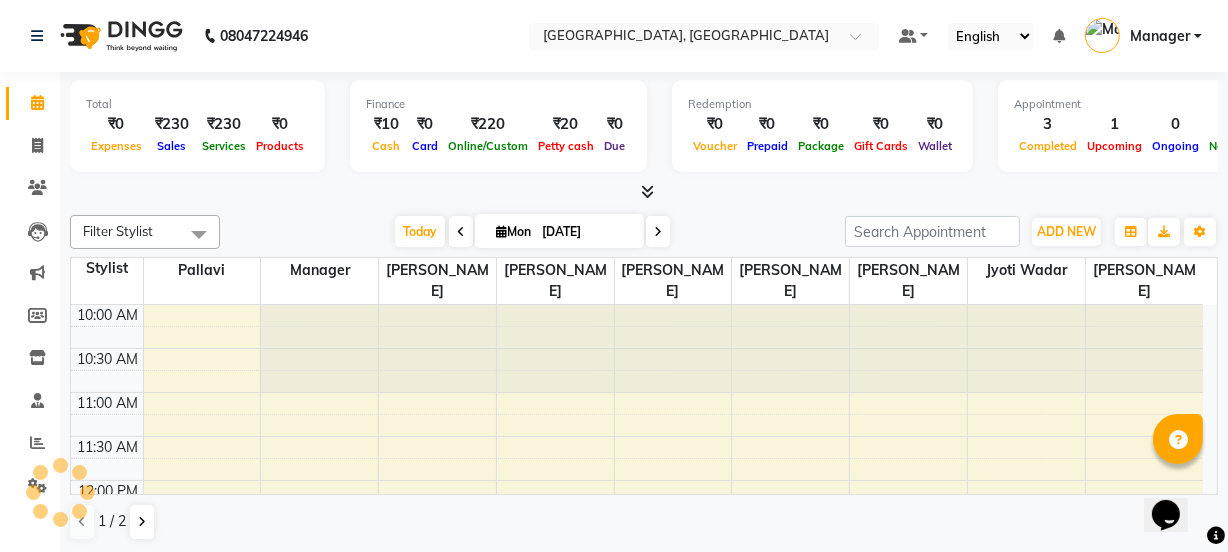 scroll, scrollTop: 701, scrollLeft: 0, axis: vertical 